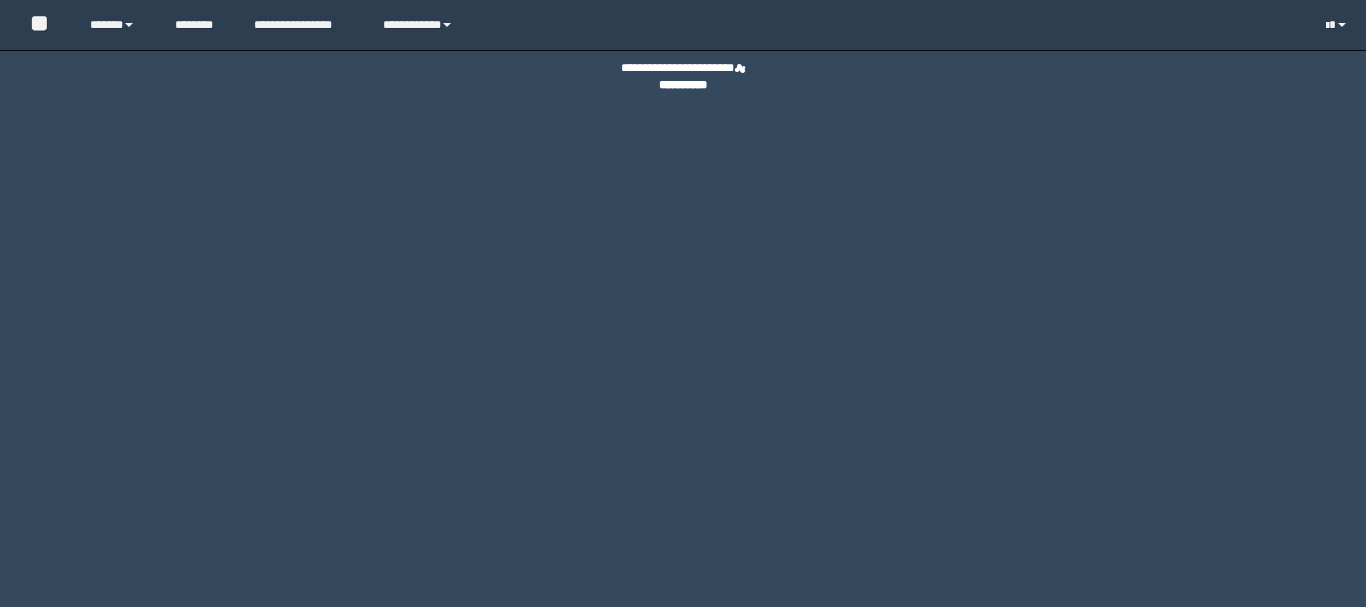 scroll, scrollTop: 0, scrollLeft: 0, axis: both 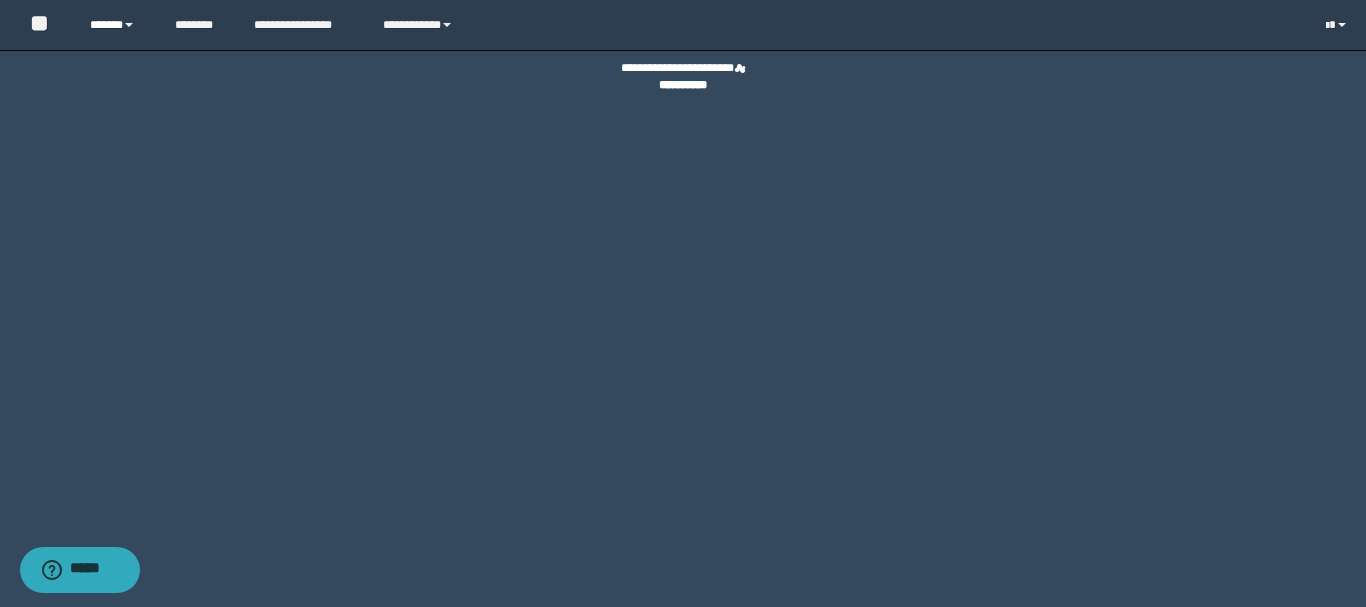 click on "******" at bounding box center [117, 25] 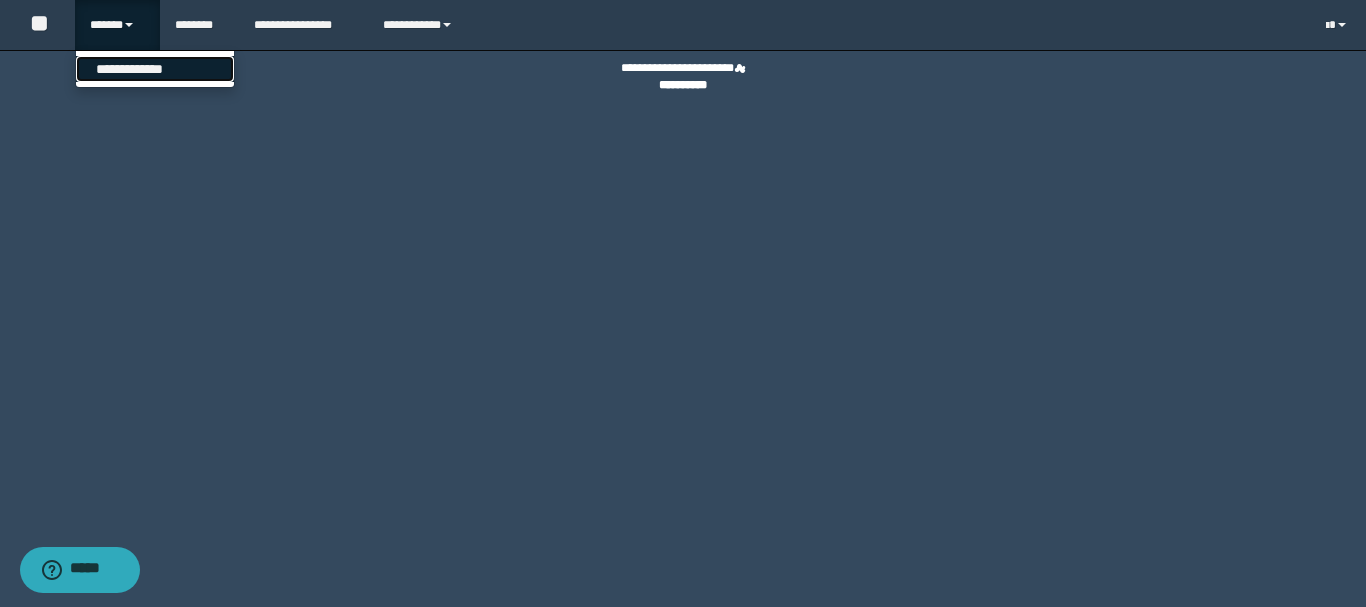 click on "**********" at bounding box center [155, 69] 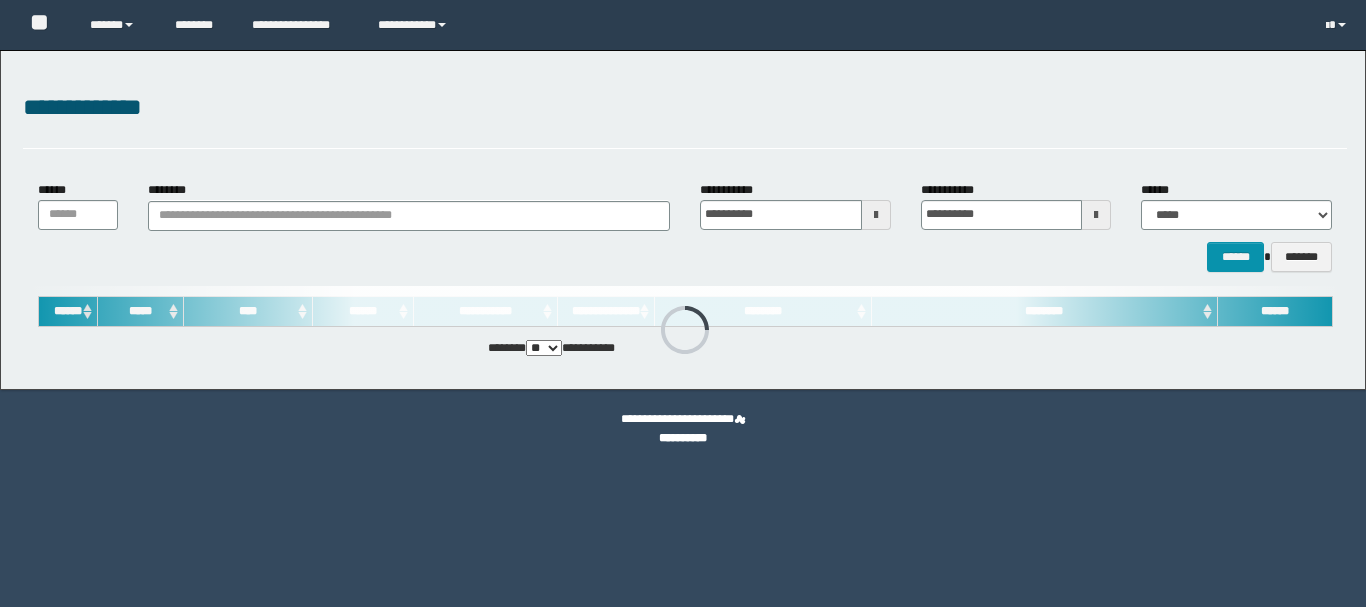 scroll, scrollTop: 0, scrollLeft: 0, axis: both 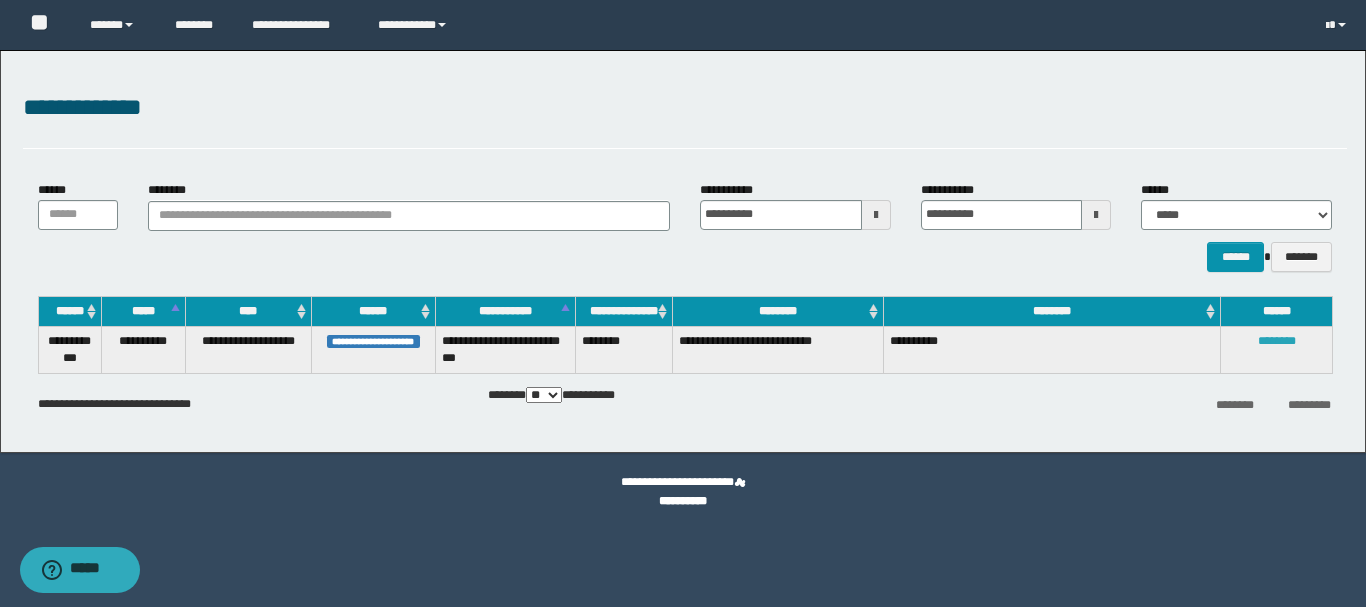 click on "********" at bounding box center [1277, 341] 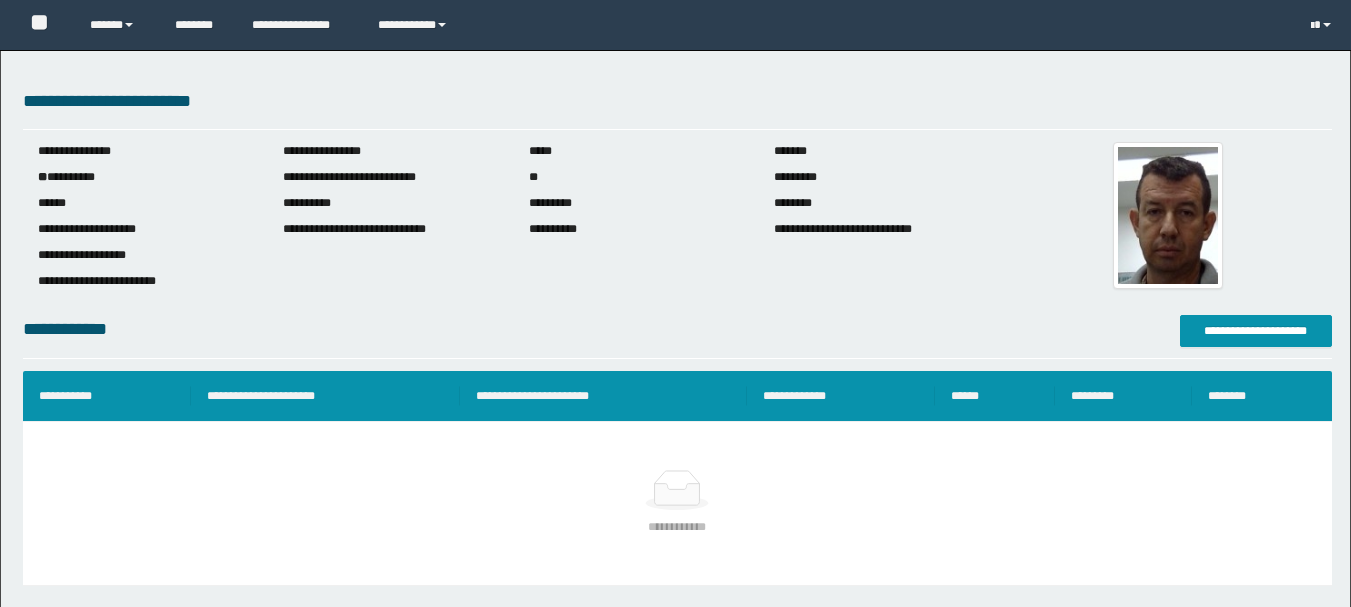 scroll, scrollTop: 0, scrollLeft: 0, axis: both 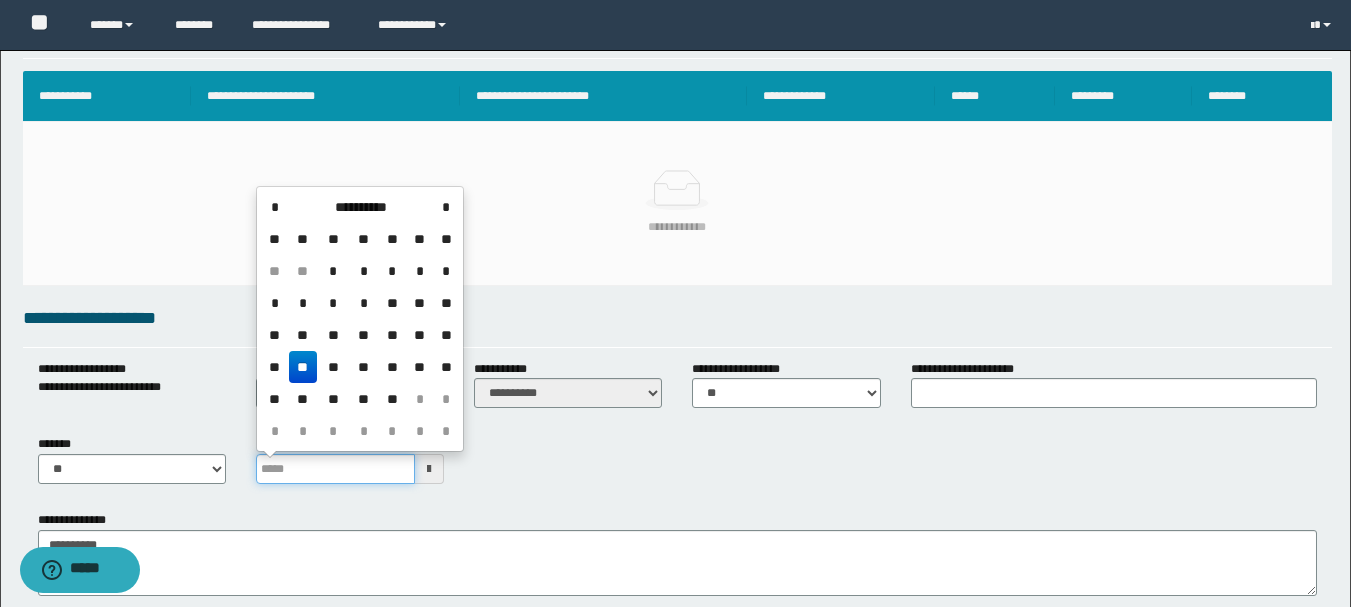 click at bounding box center [335, 469] 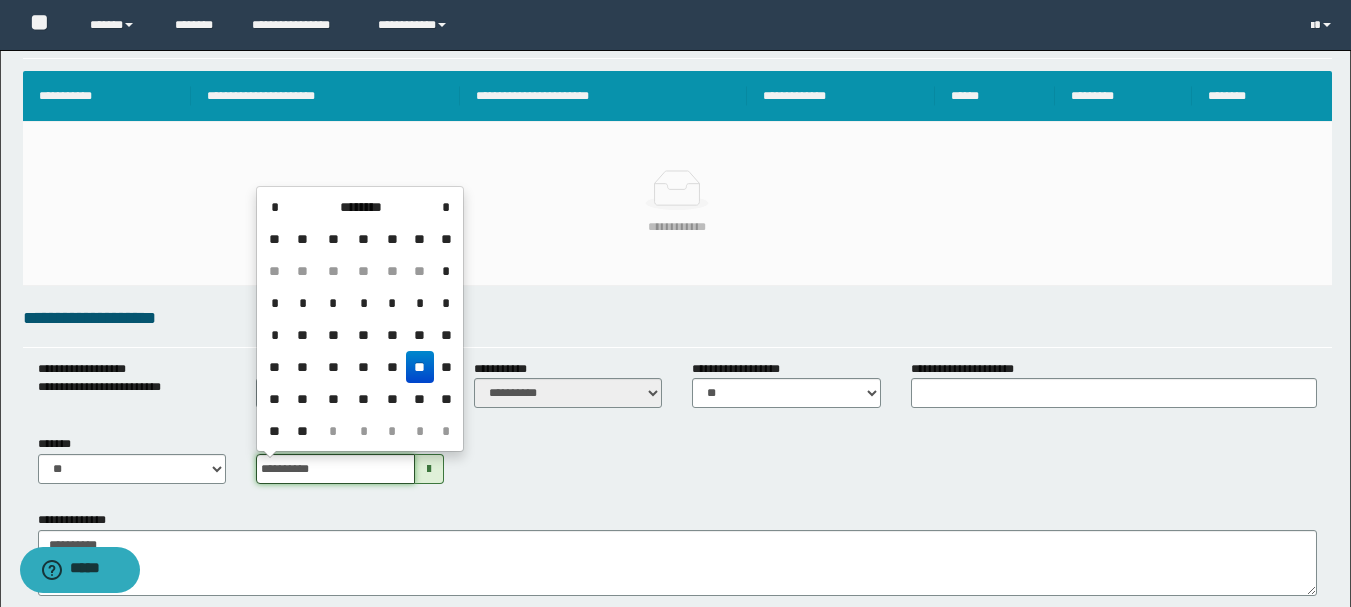 type on "**********" 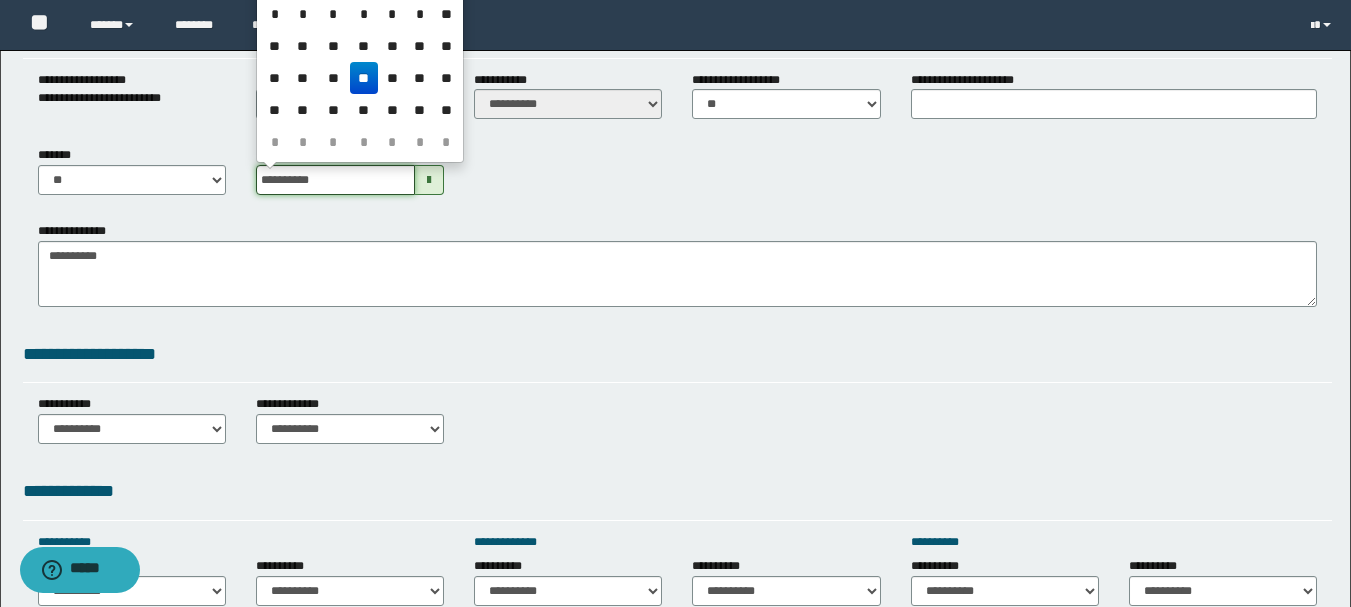 scroll, scrollTop: 600, scrollLeft: 0, axis: vertical 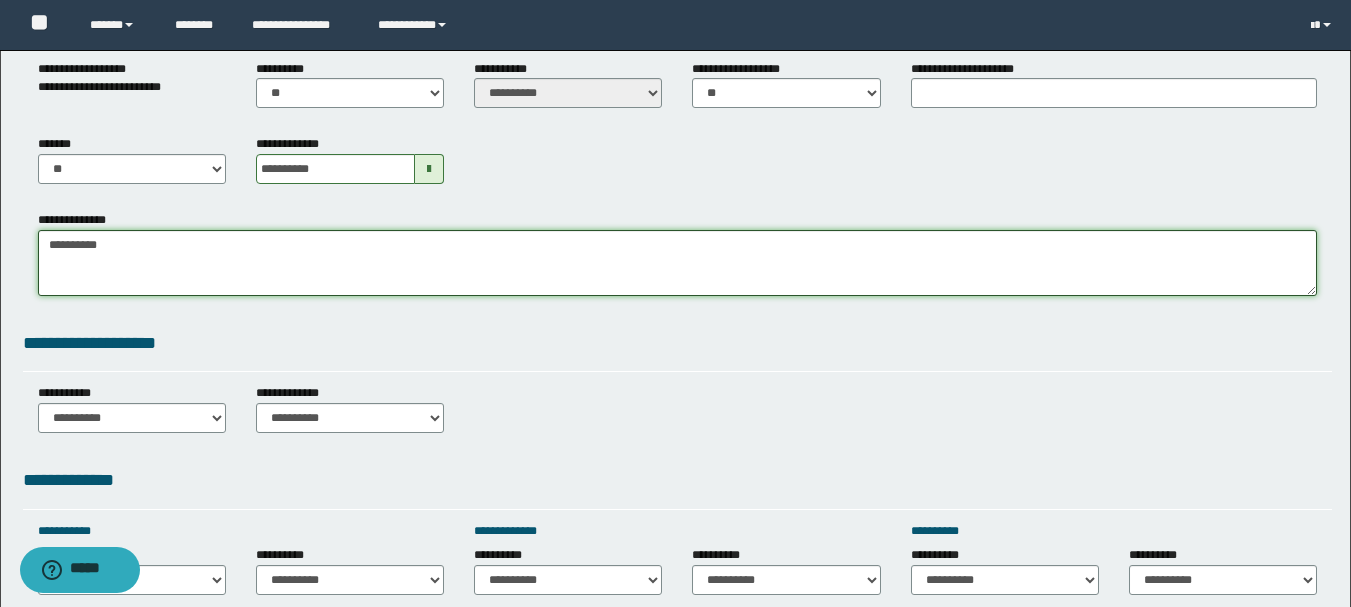 click on "**********" at bounding box center [677, 263] 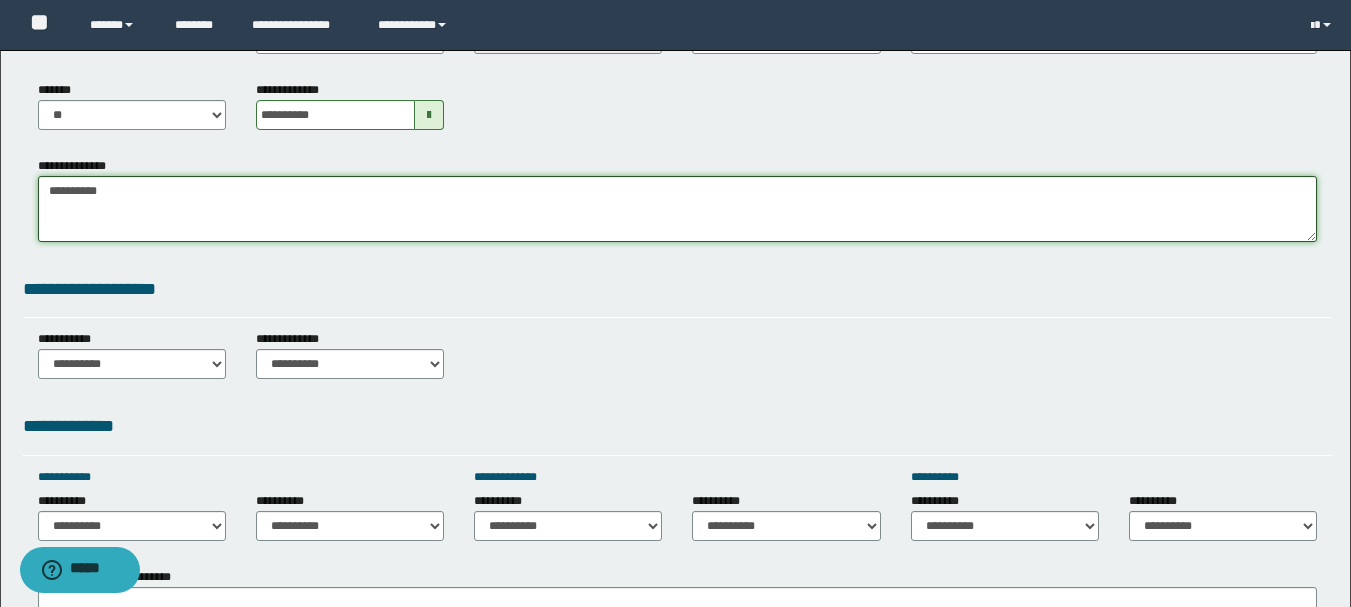 scroll, scrollTop: 700, scrollLeft: 0, axis: vertical 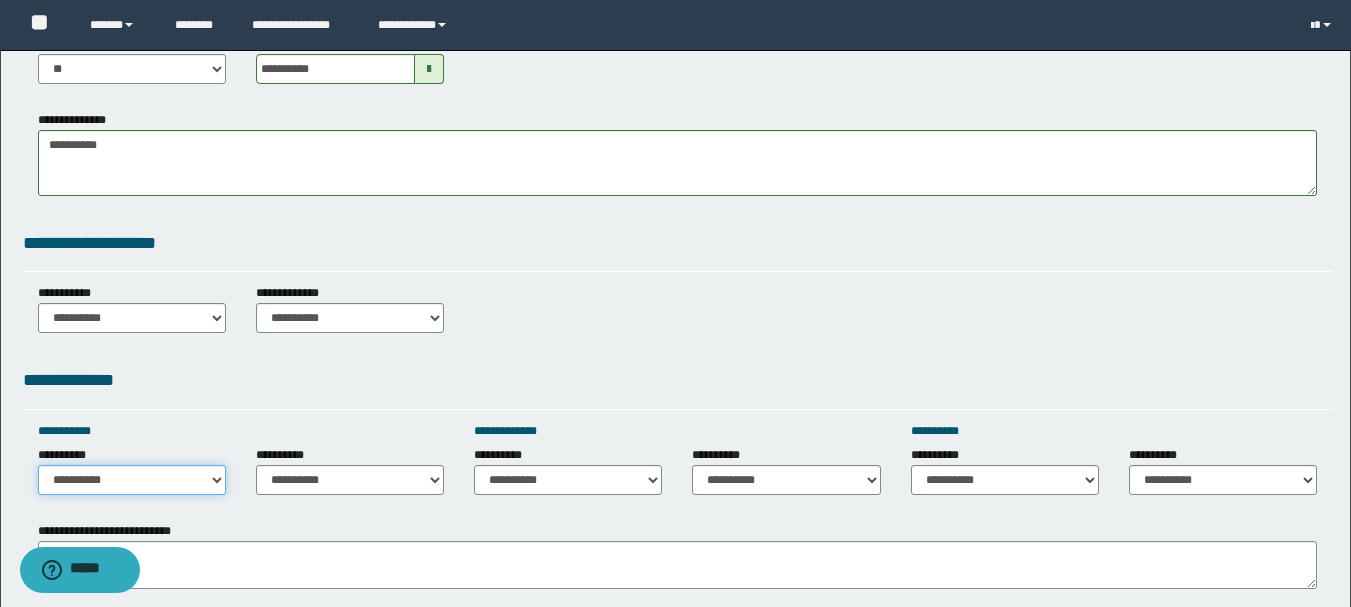 click on "**********" at bounding box center [132, 480] 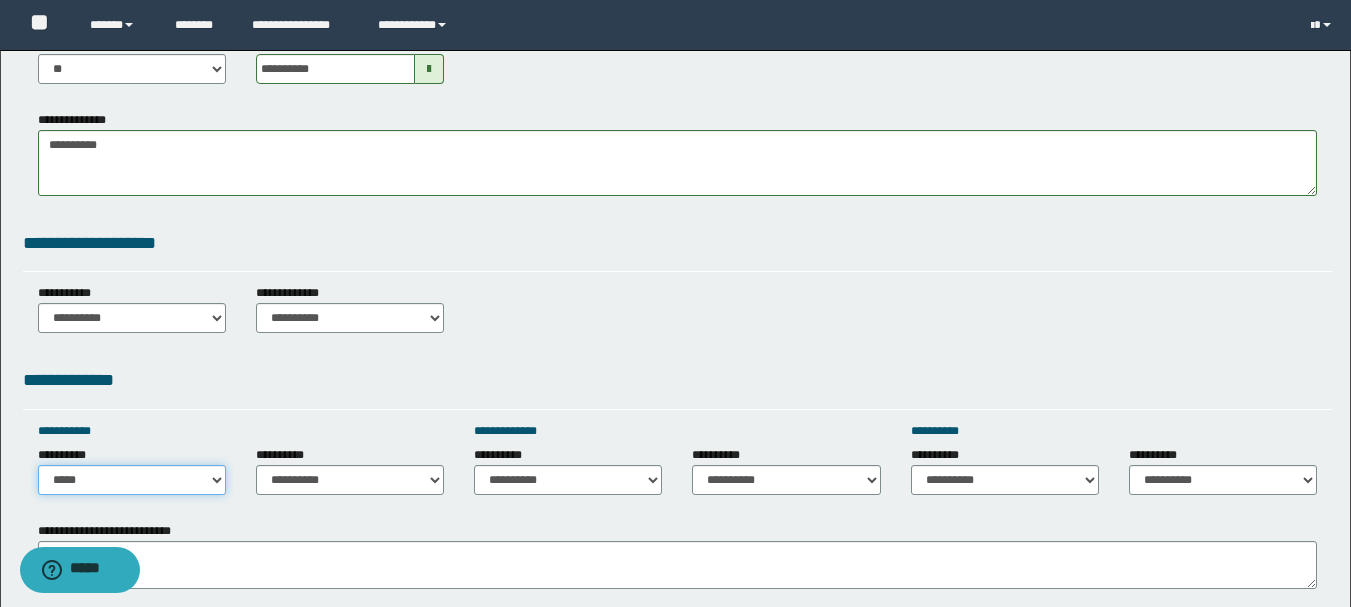 click on "**********" at bounding box center (132, 480) 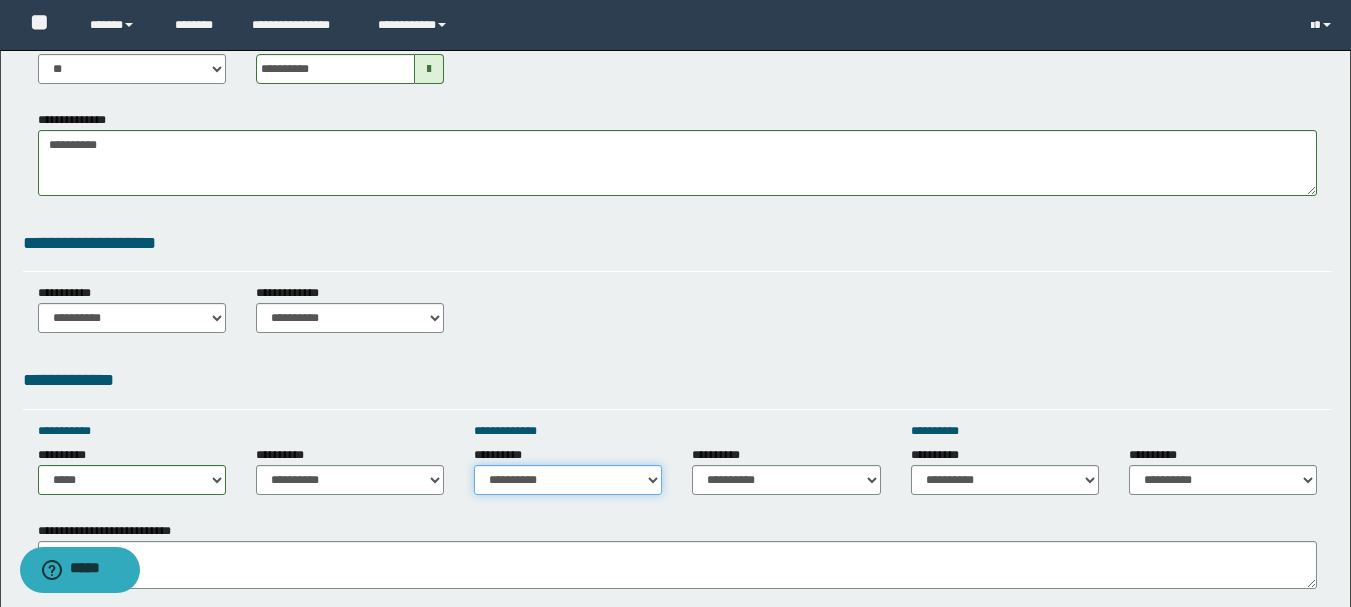 drag, startPoint x: 484, startPoint y: 474, endPoint x: 495, endPoint y: 465, distance: 14.21267 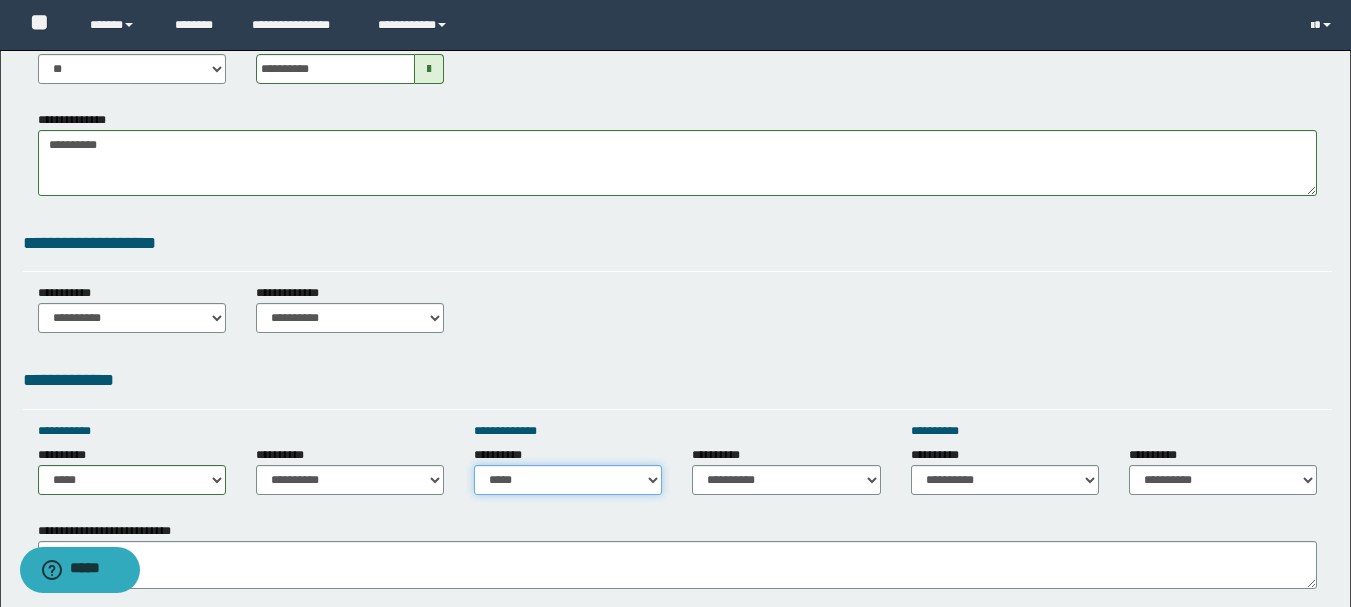 click on "**********" at bounding box center (568, 480) 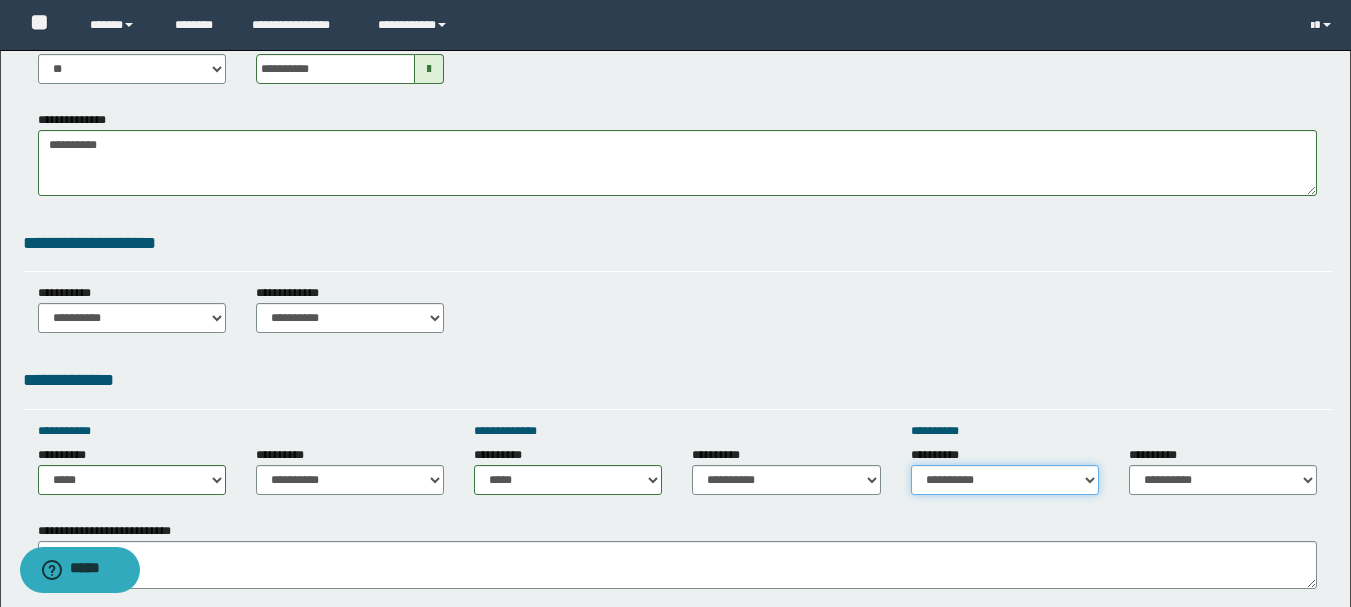 click on "**********" at bounding box center [1005, 480] 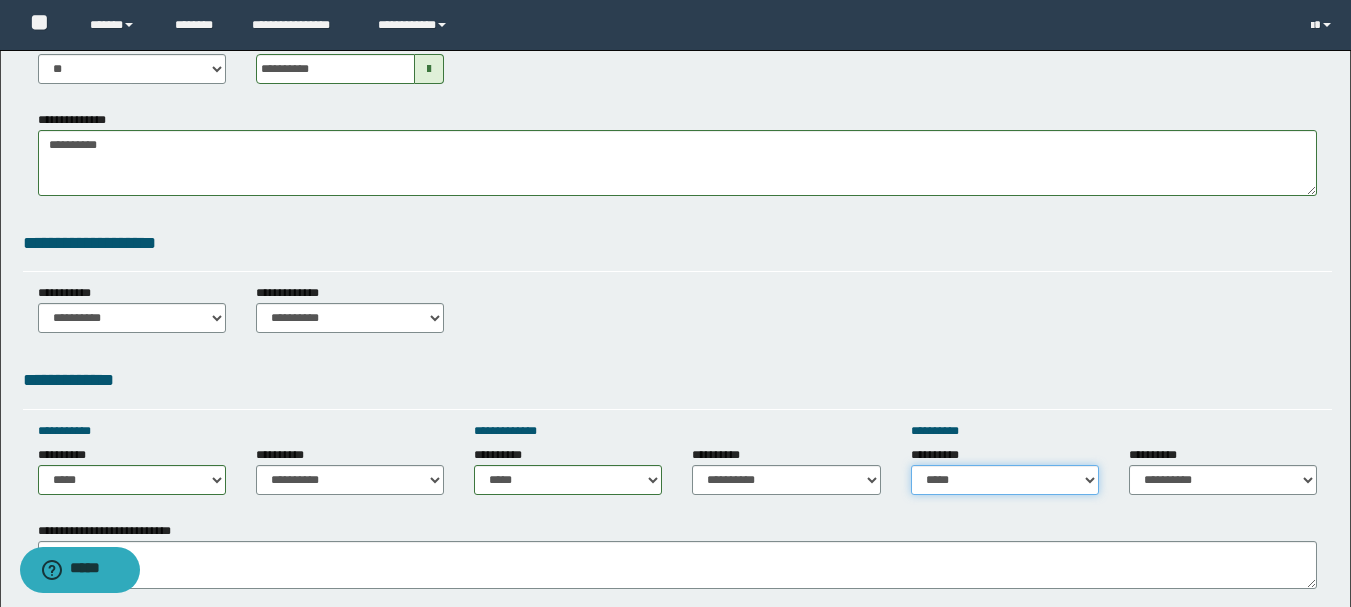 click on "**********" at bounding box center [1005, 480] 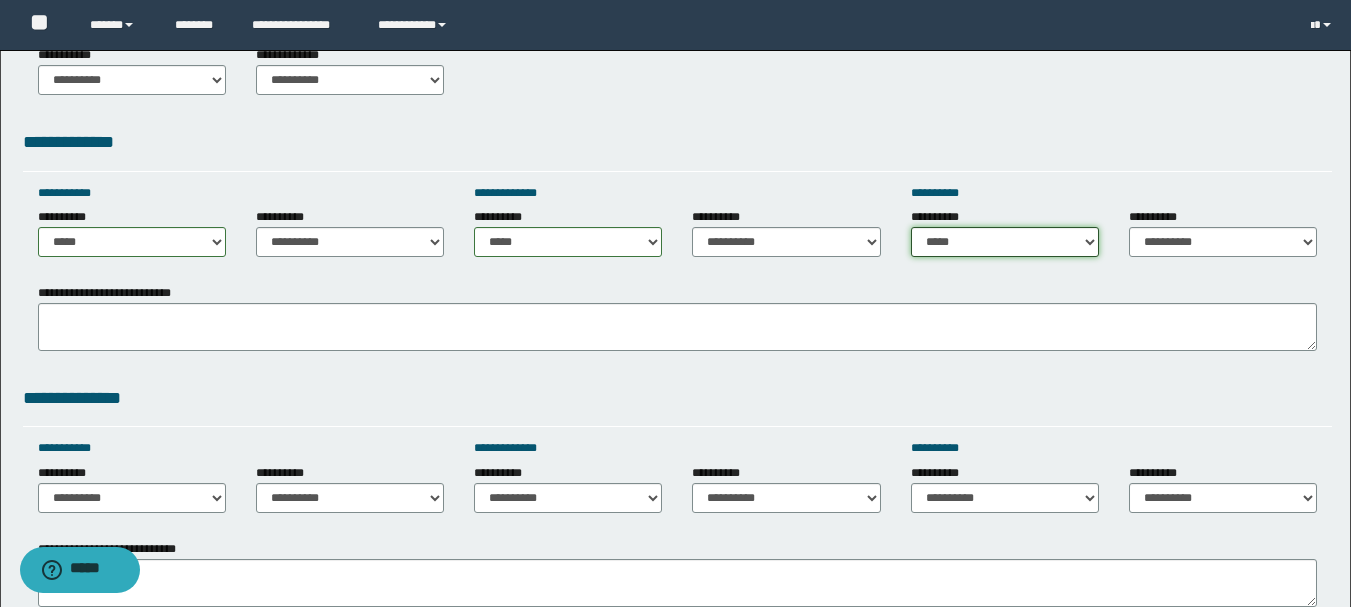 scroll, scrollTop: 1000, scrollLeft: 0, axis: vertical 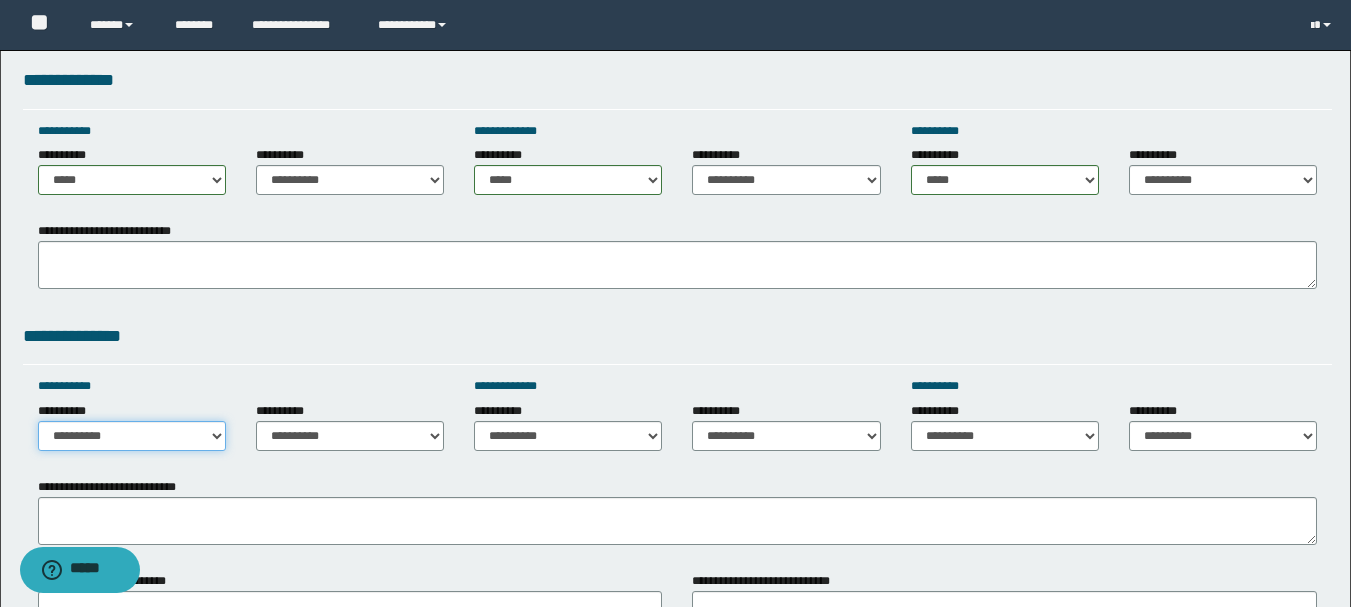 click on "**********" at bounding box center (132, 436) 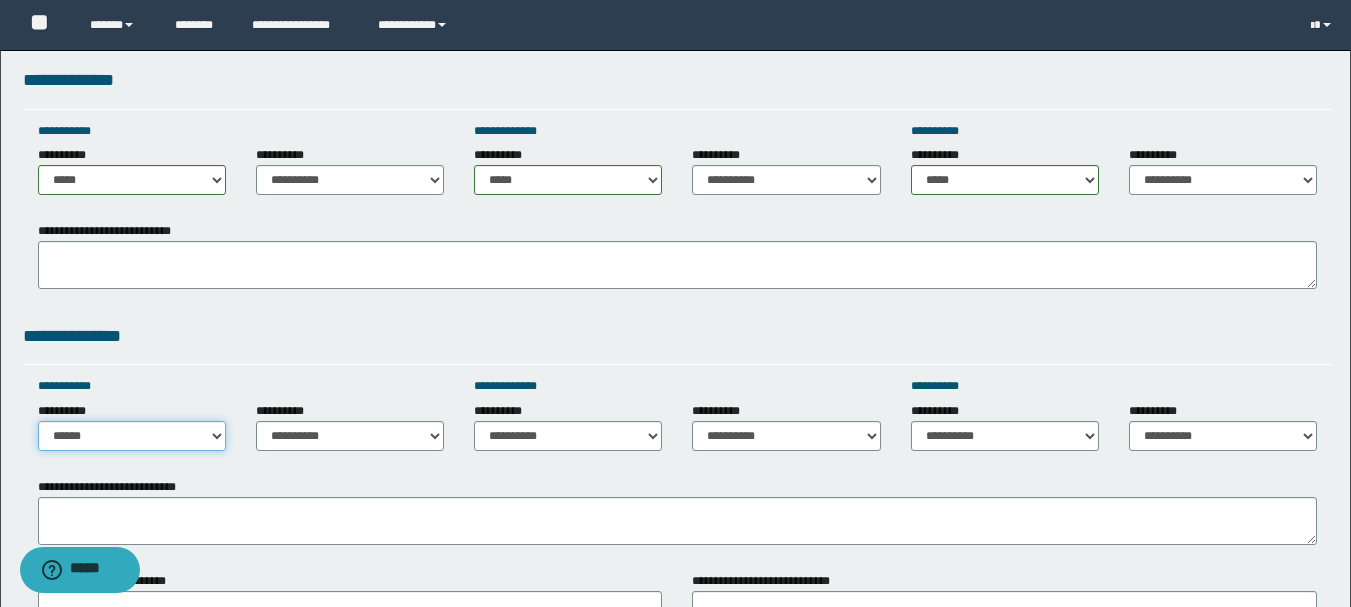 click on "**********" at bounding box center [132, 436] 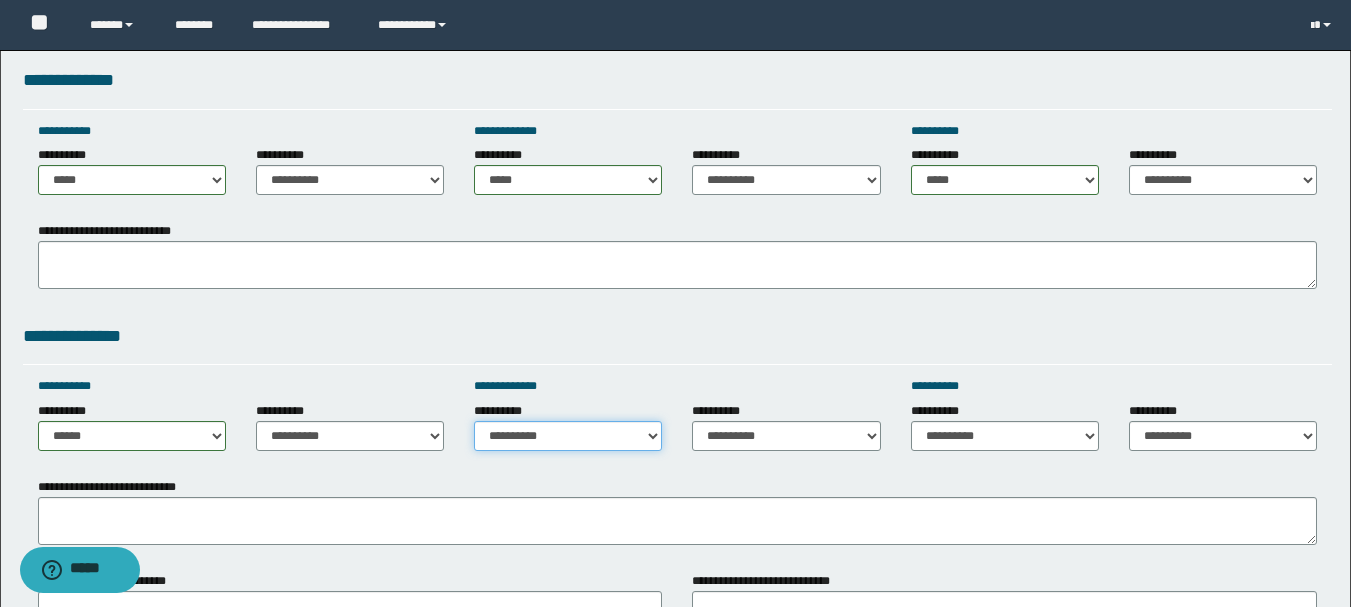 click on "**********" at bounding box center (568, 436) 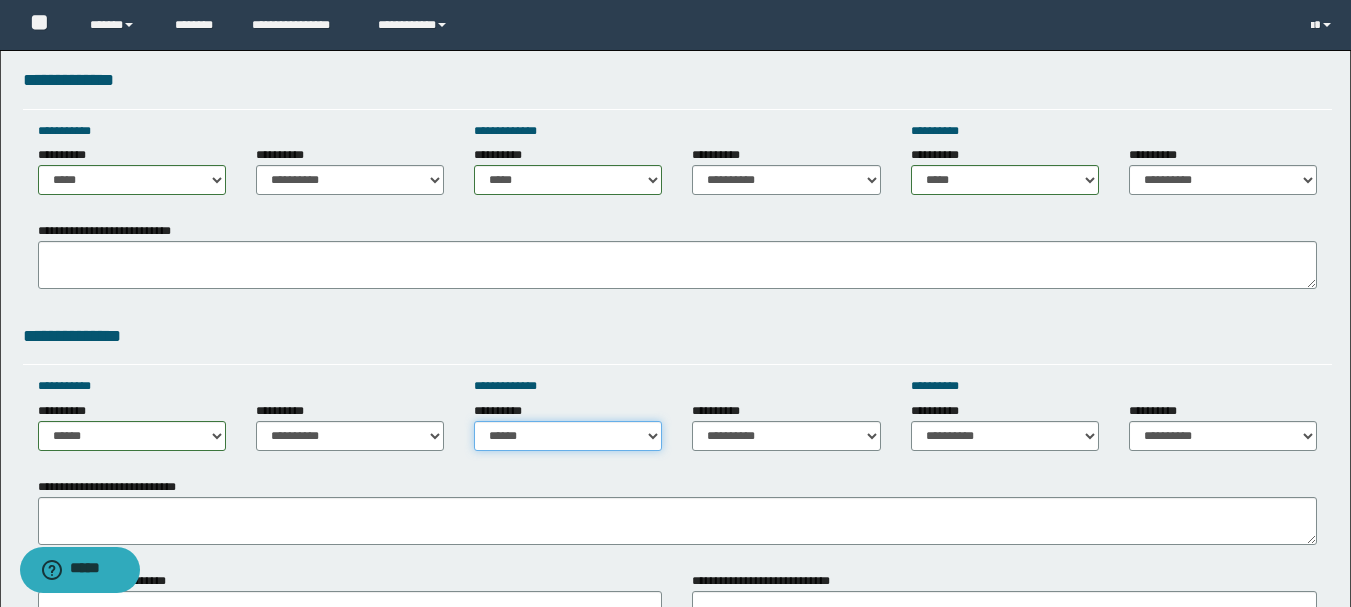 click on "**********" at bounding box center [568, 436] 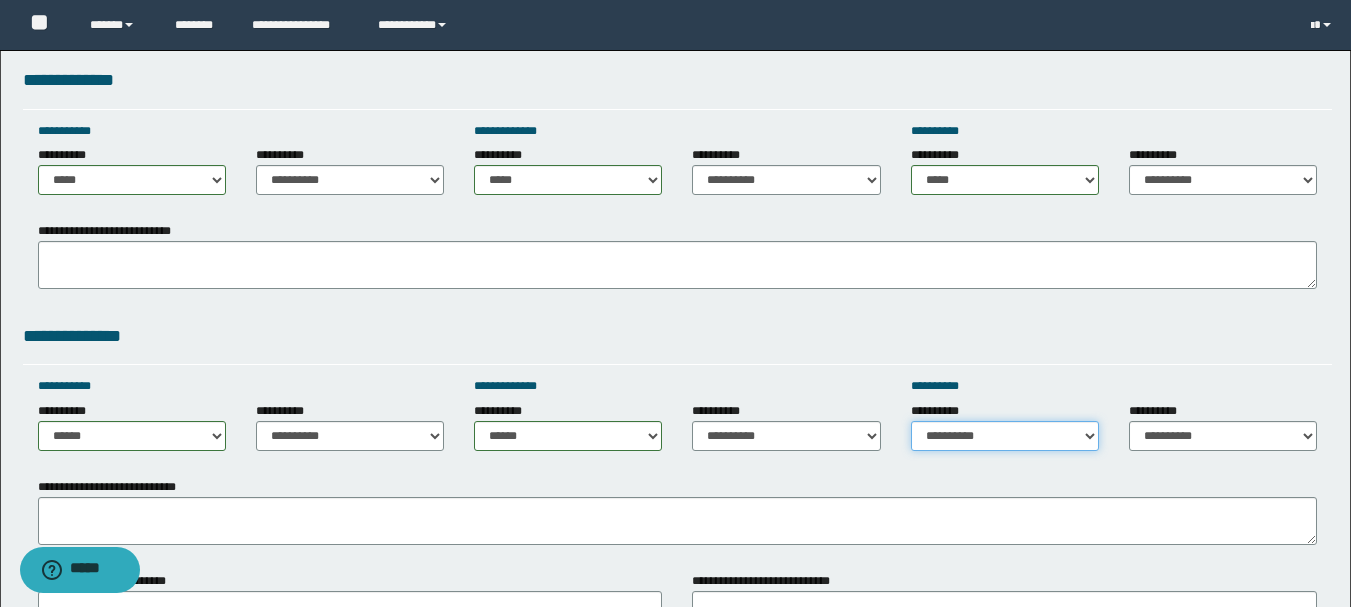 drag, startPoint x: 1049, startPoint y: 442, endPoint x: 1049, endPoint y: 422, distance: 20 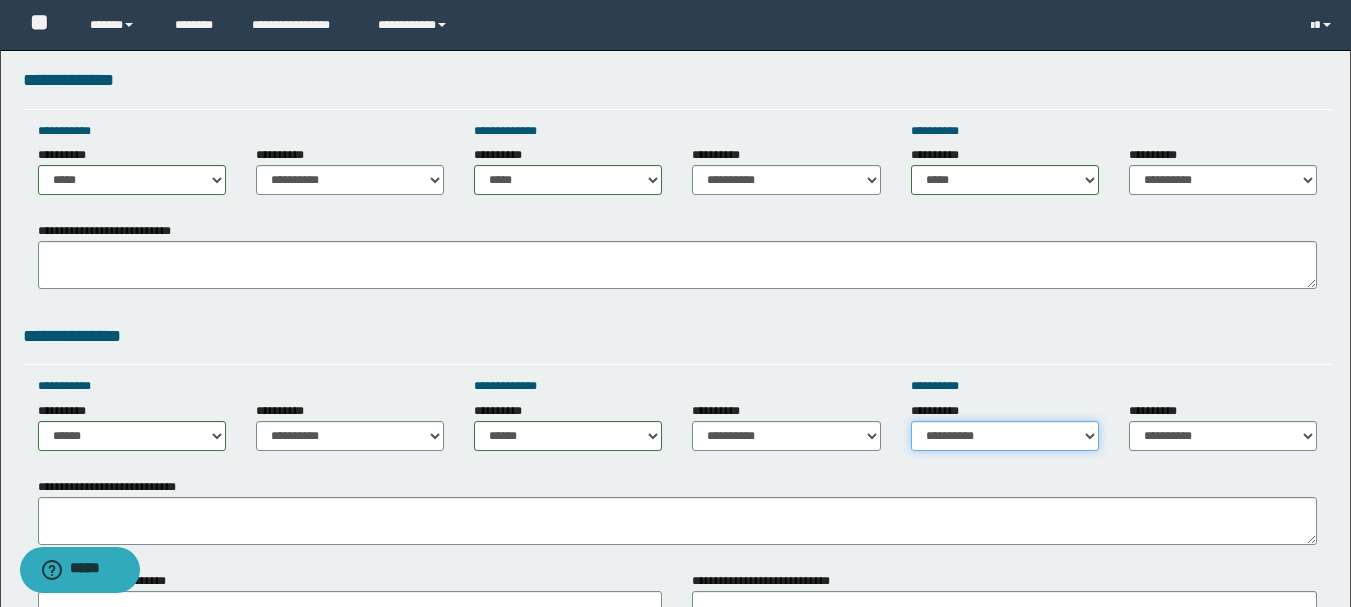 select on "******" 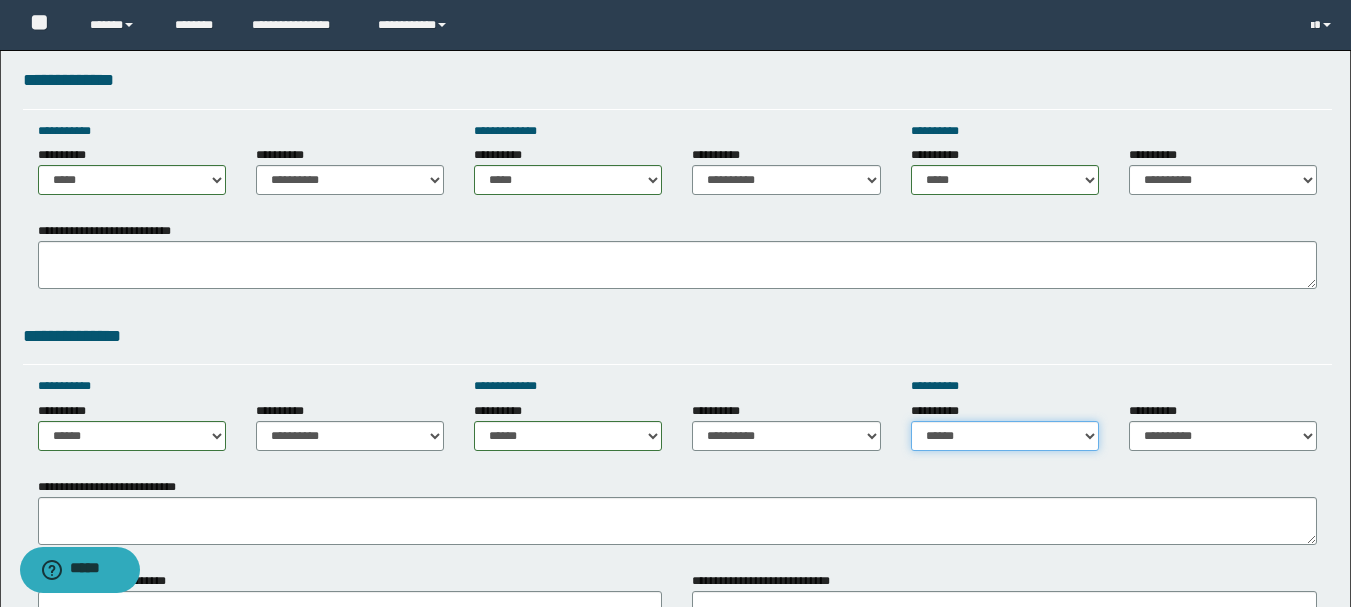 click on "**********" at bounding box center (1005, 436) 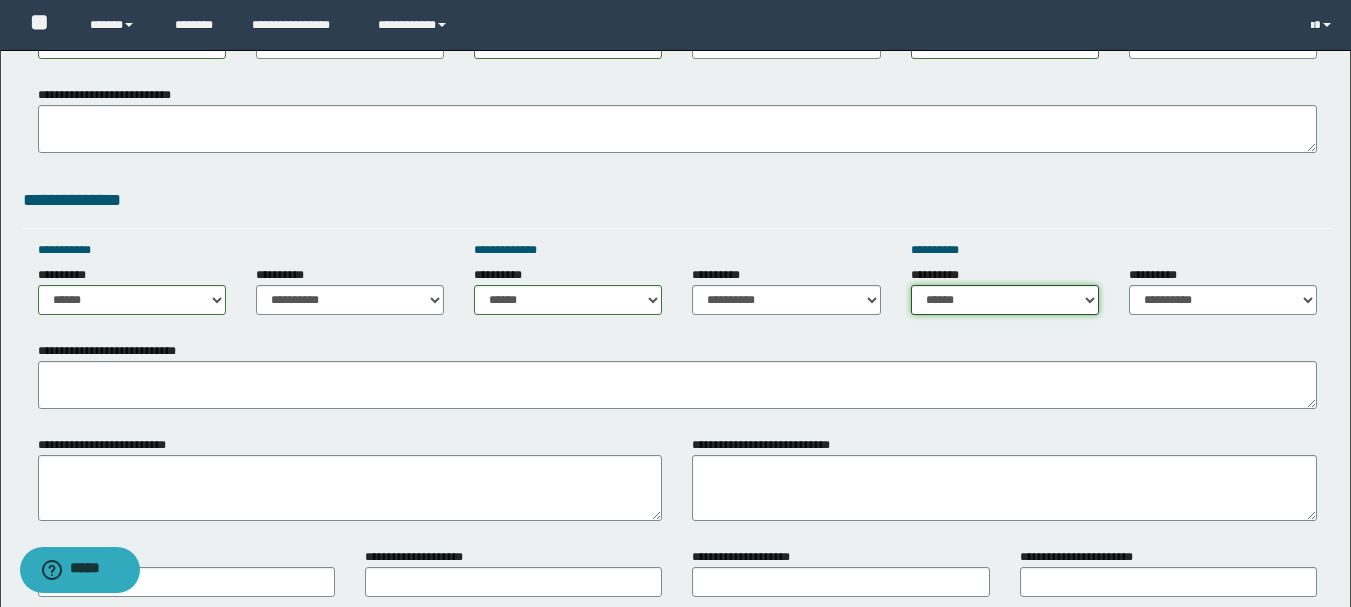 scroll, scrollTop: 1200, scrollLeft: 0, axis: vertical 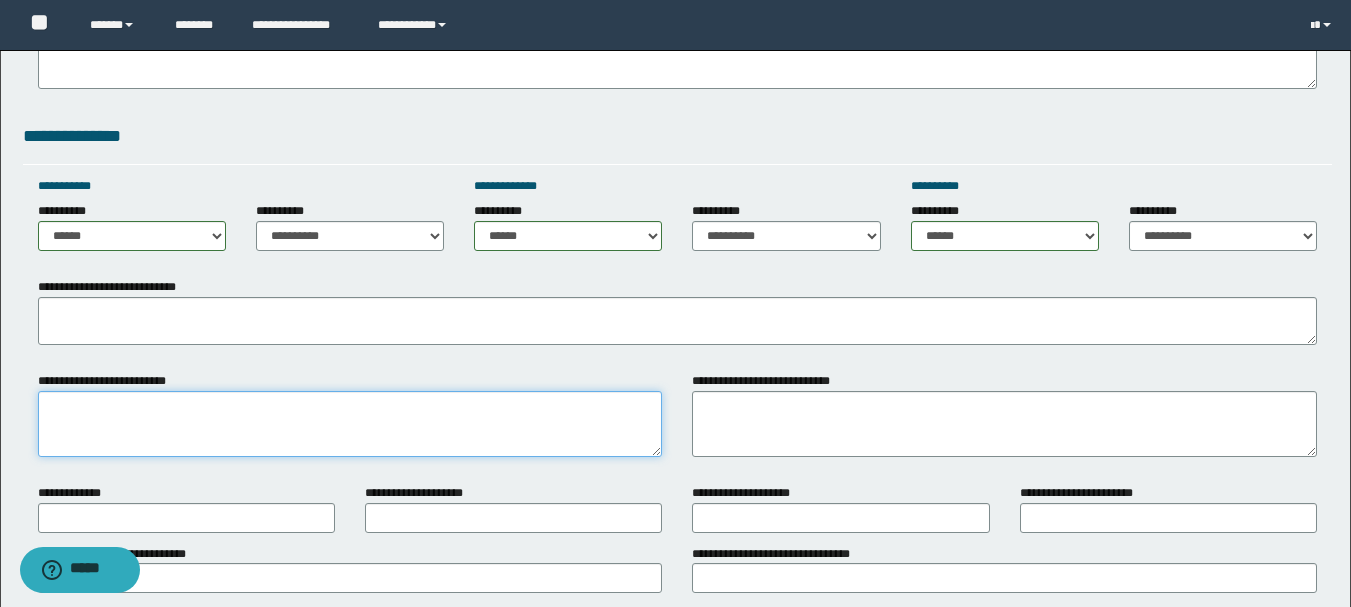 click on "**********" at bounding box center [350, 424] 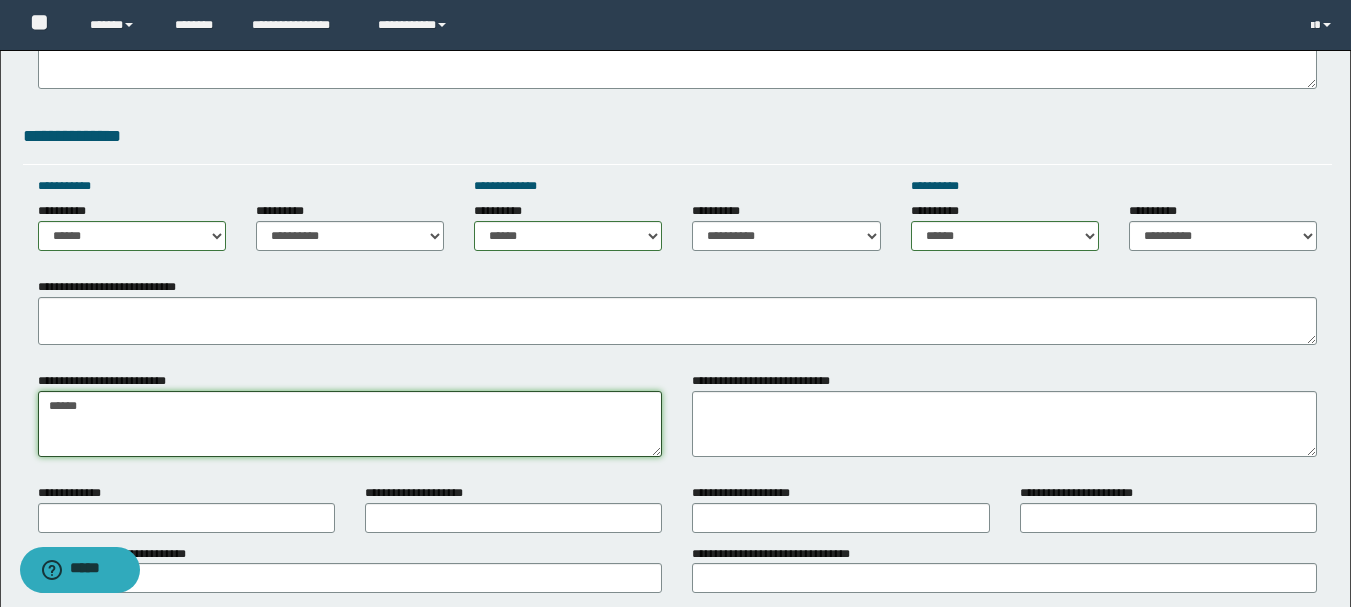 type on "******" 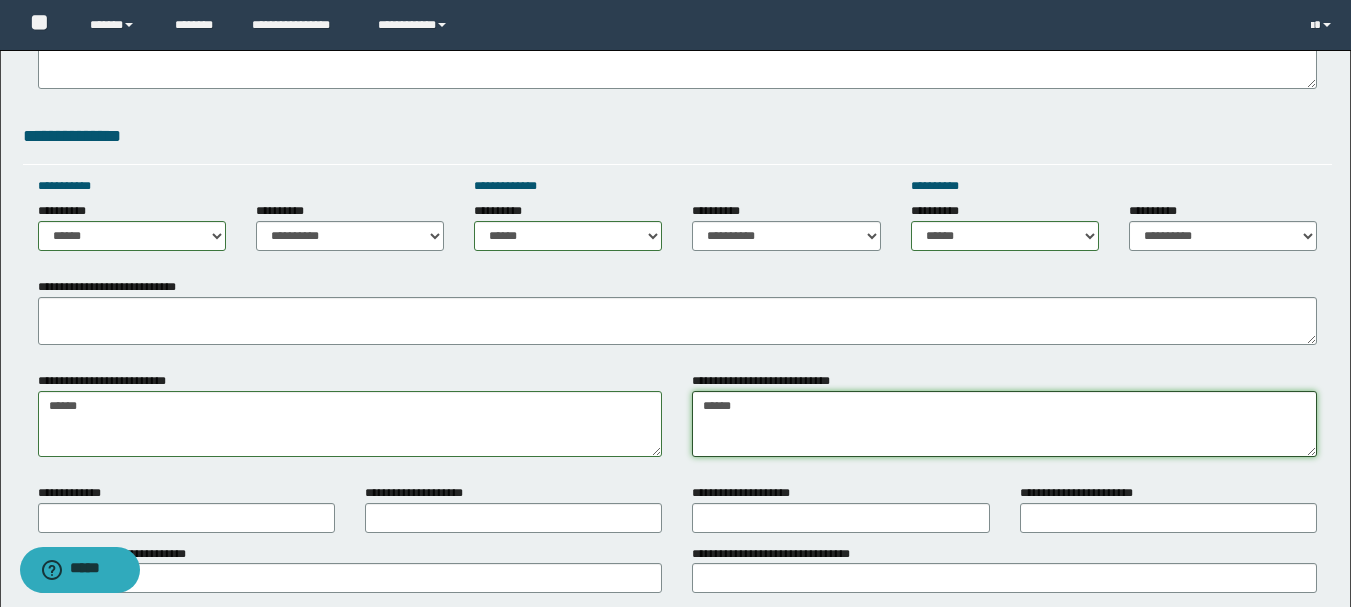 type on "******" 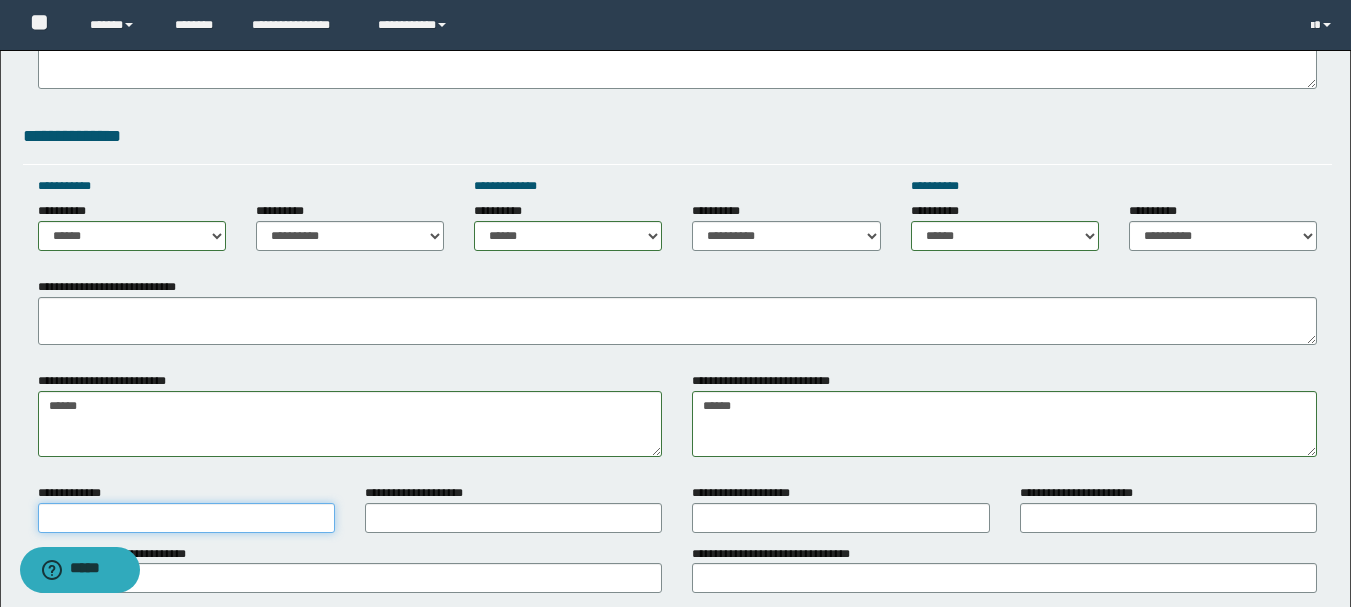 click on "**********" at bounding box center (186, 518) 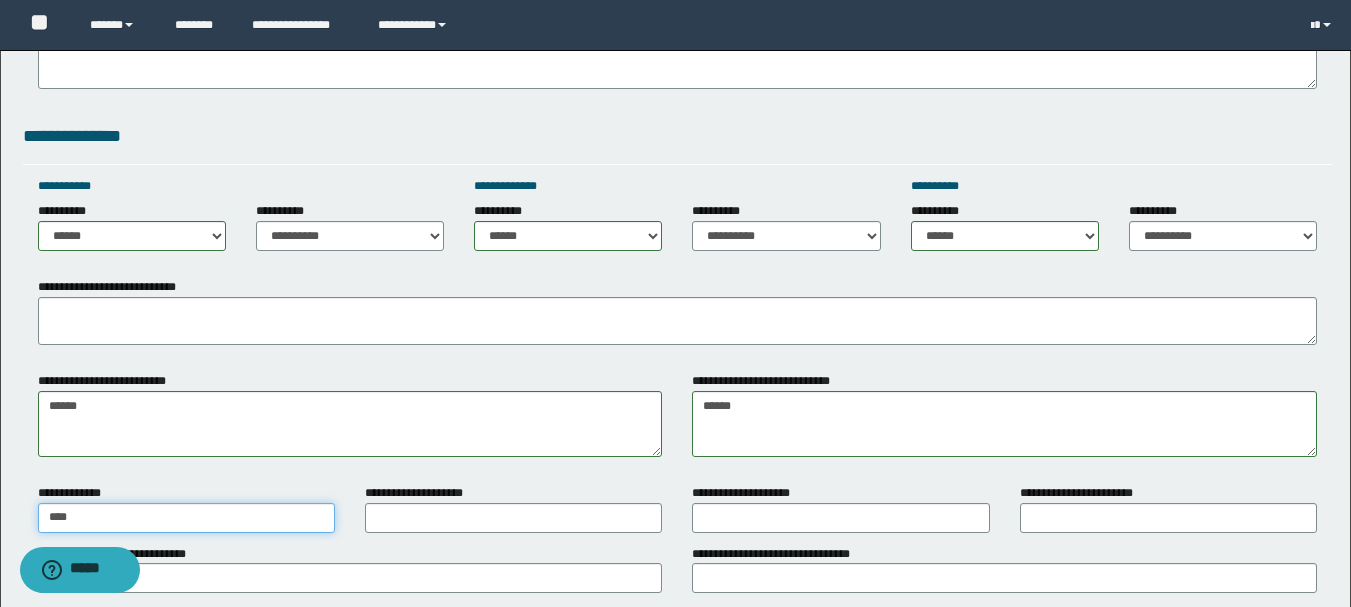 type on "****" 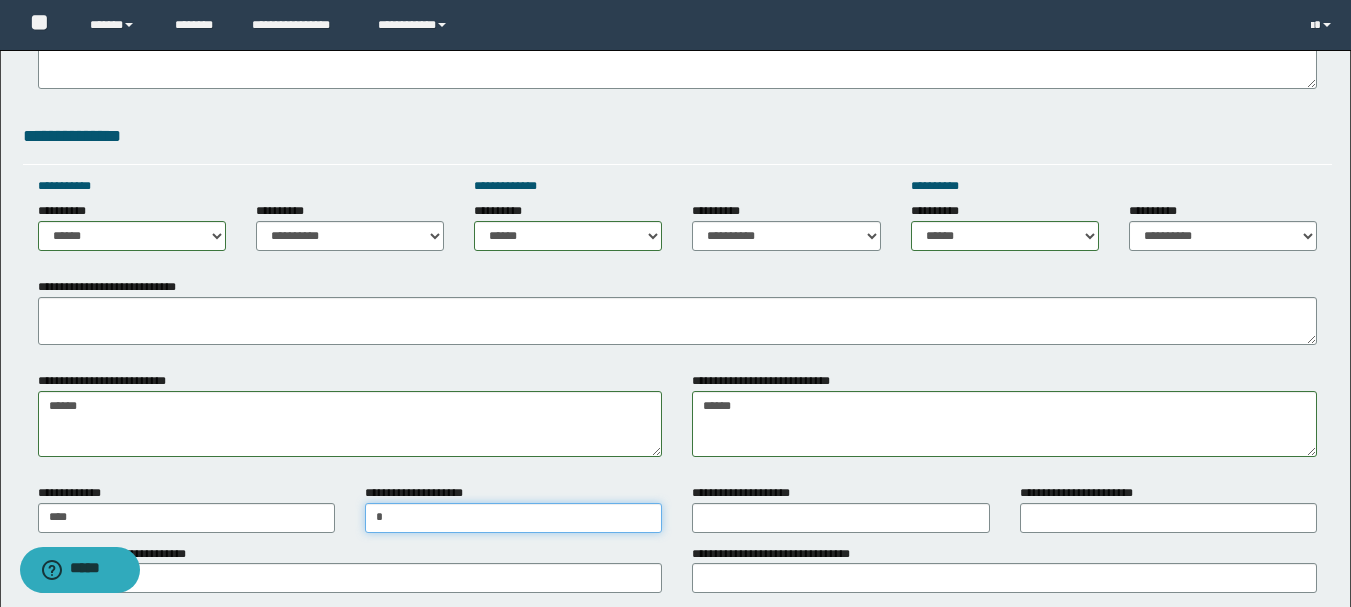 type on "*" 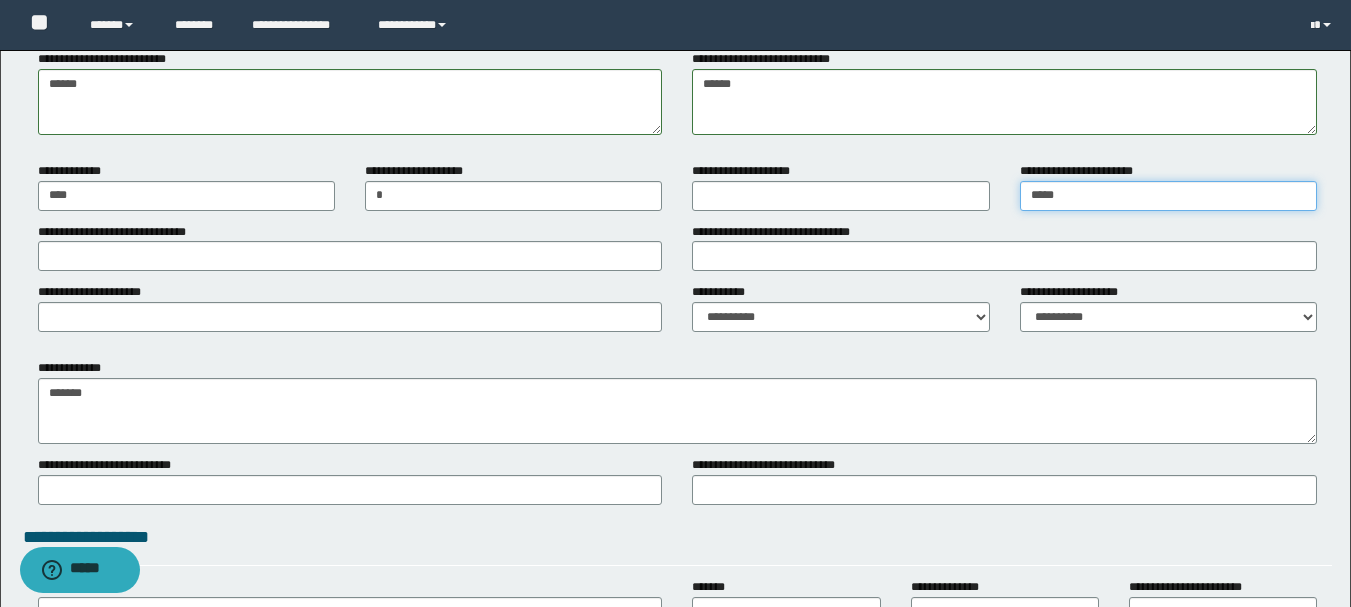 scroll, scrollTop: 1600, scrollLeft: 0, axis: vertical 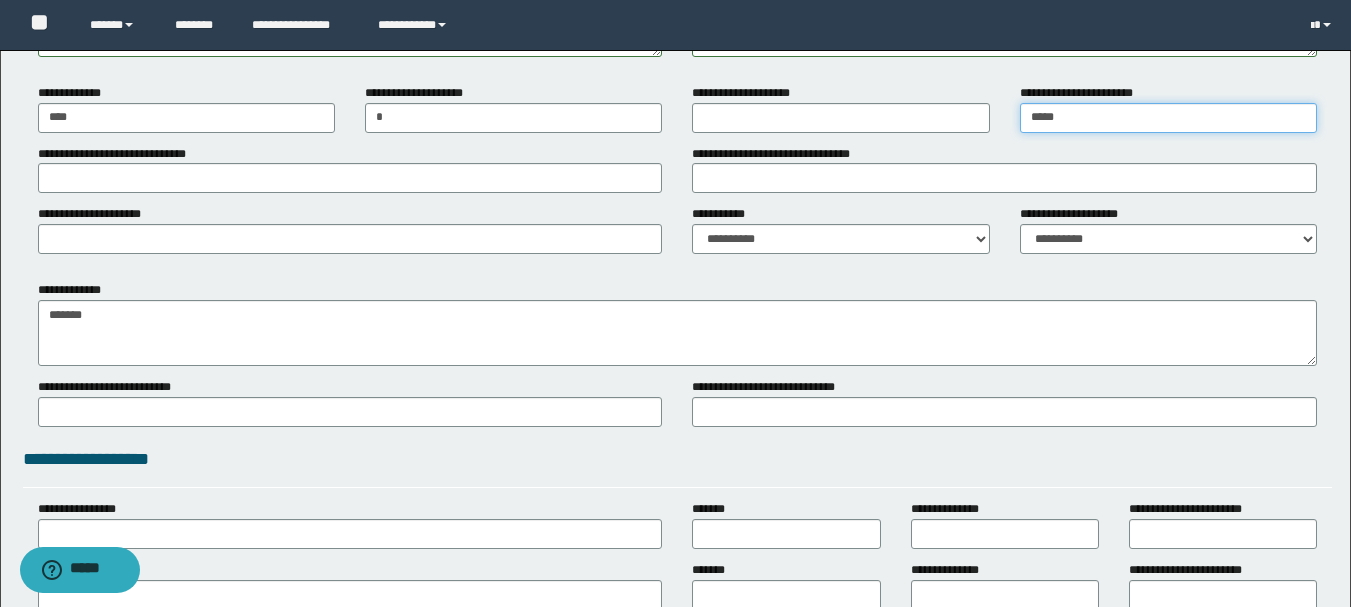 type on "*****" 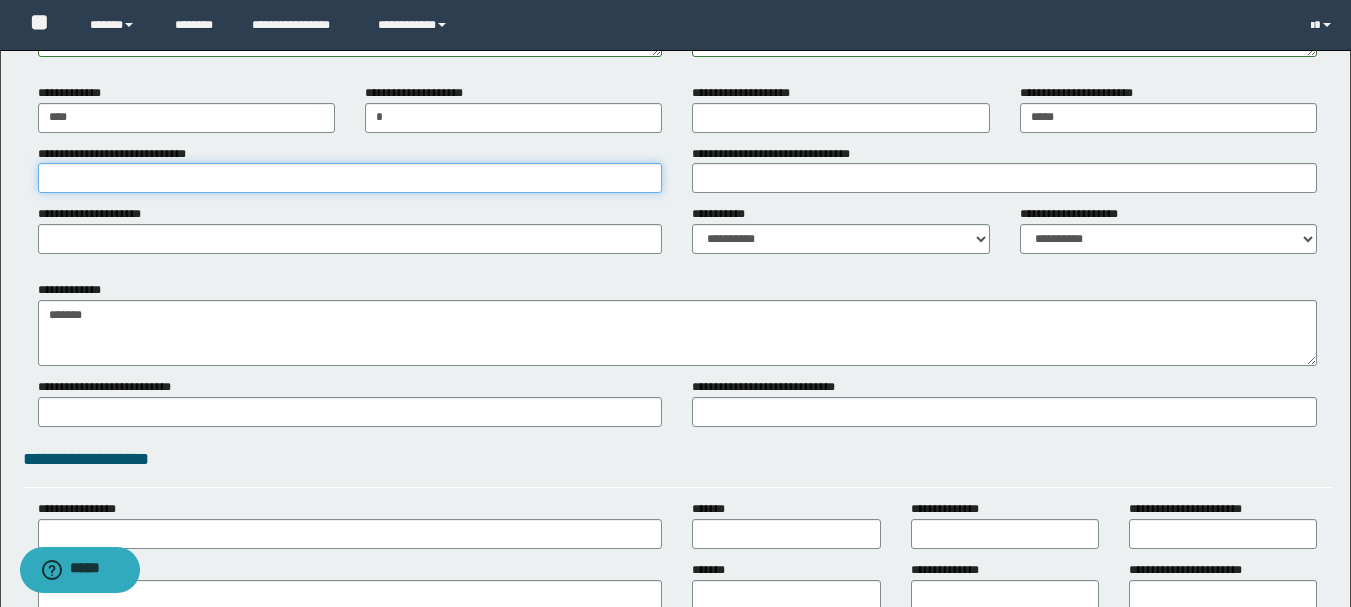 click on "**********" at bounding box center (350, 178) 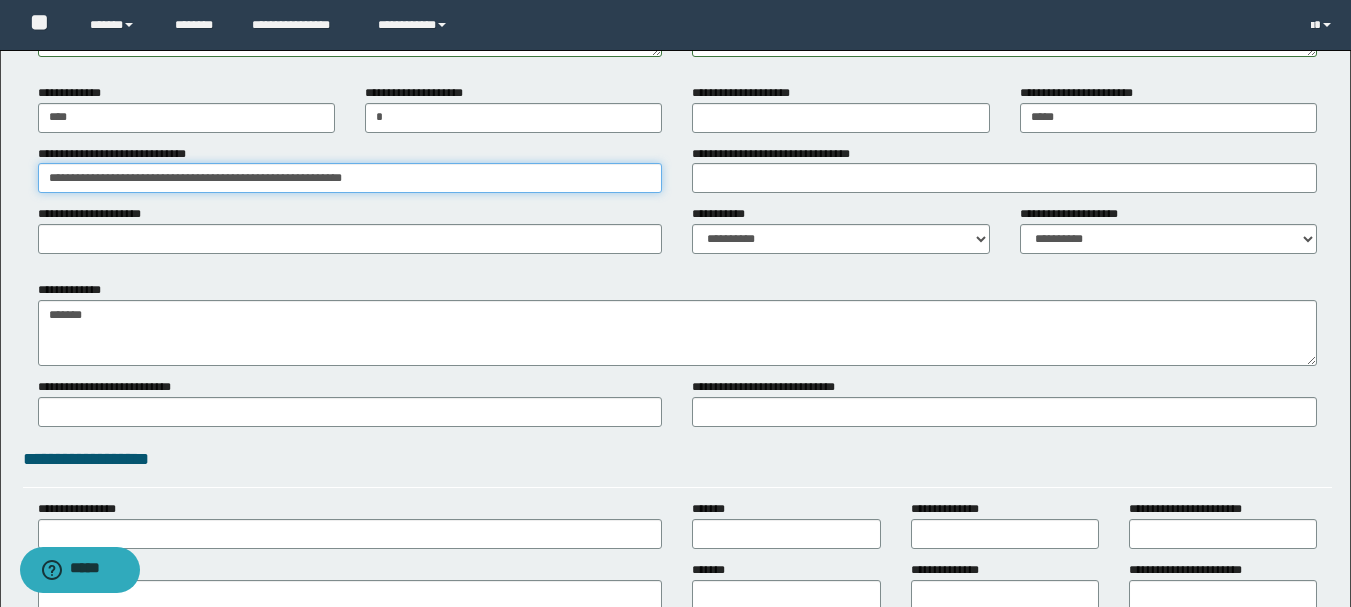 type on "**********" 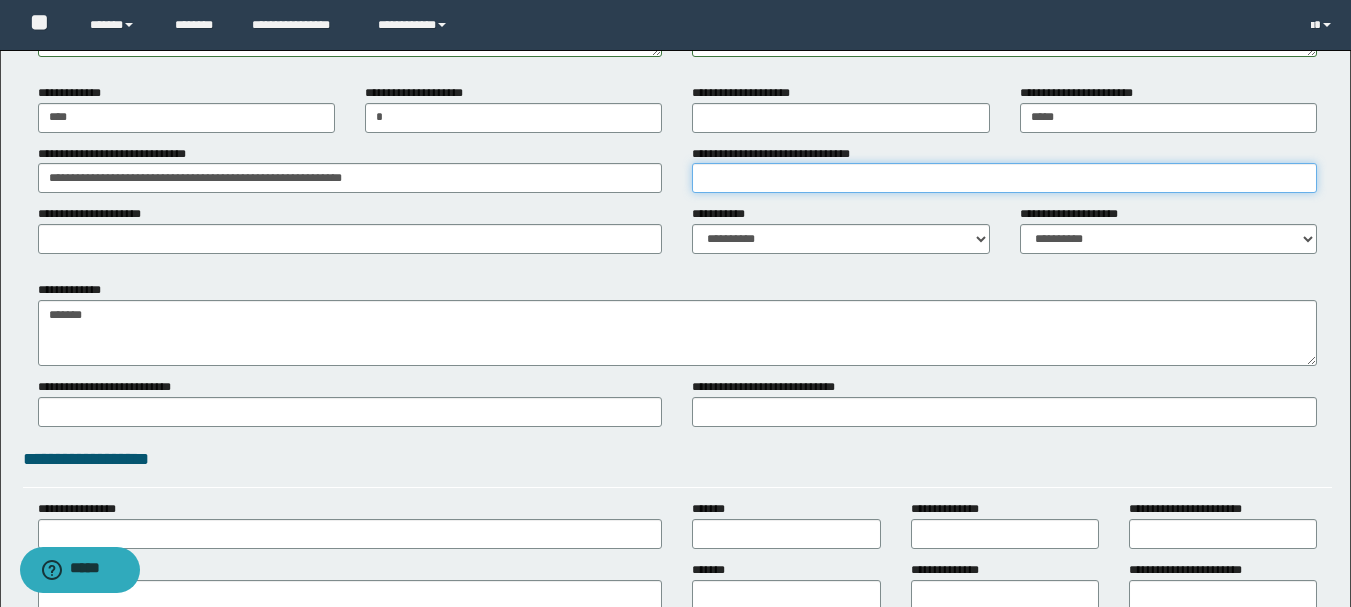 click on "**********" at bounding box center [1004, 178] 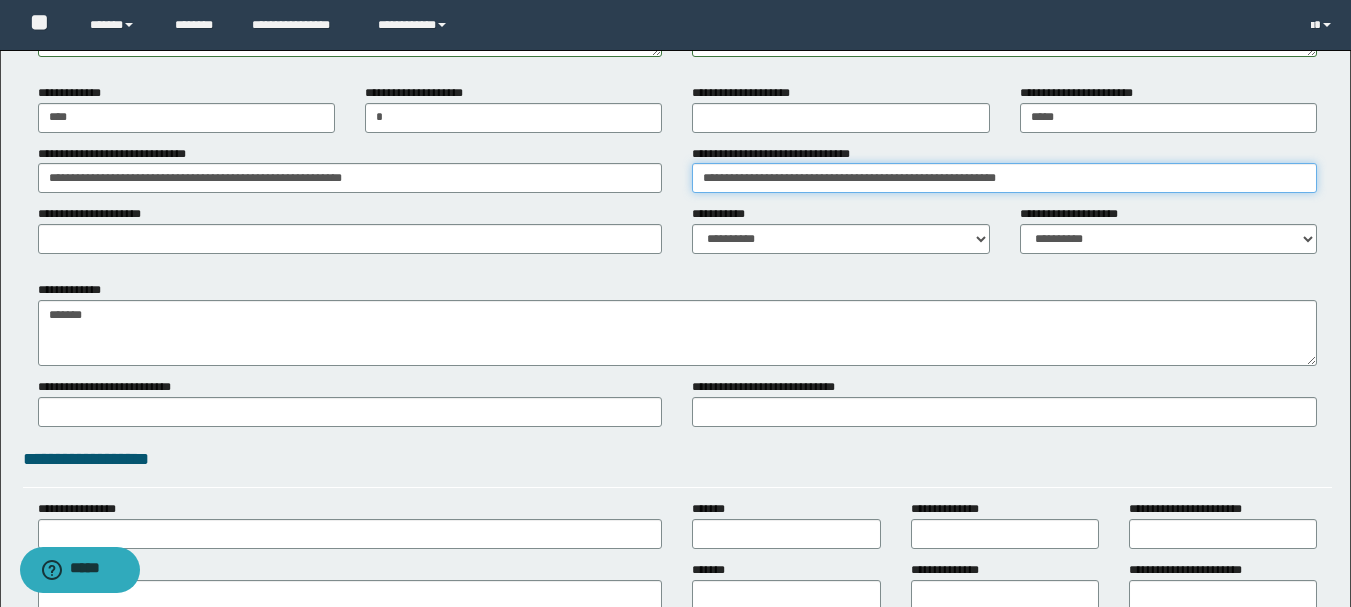 type on "**********" 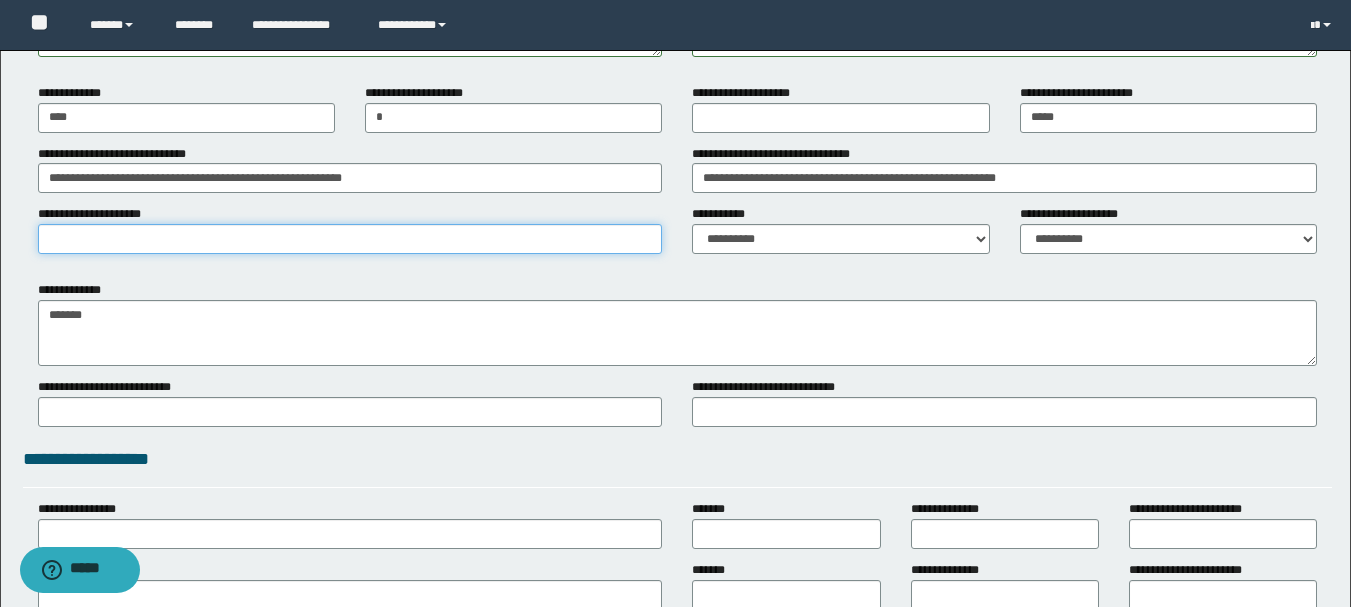 click on "**********" at bounding box center [350, 239] 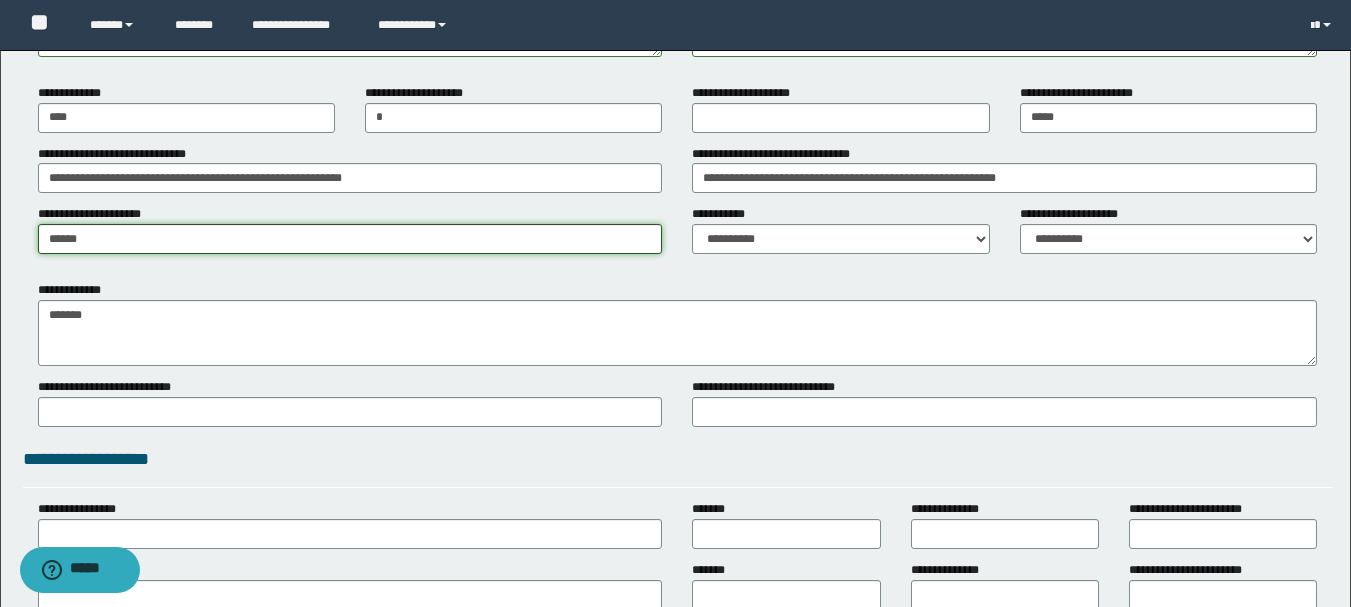 type on "******" 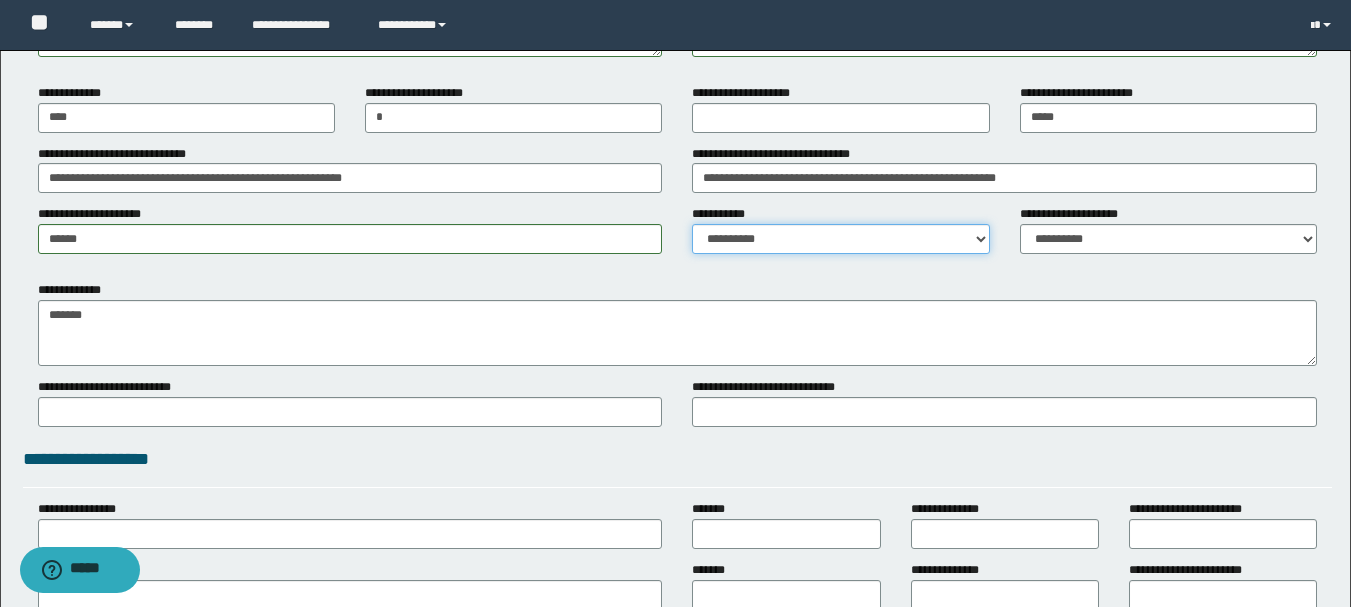 click on "**********" at bounding box center (840, 239) 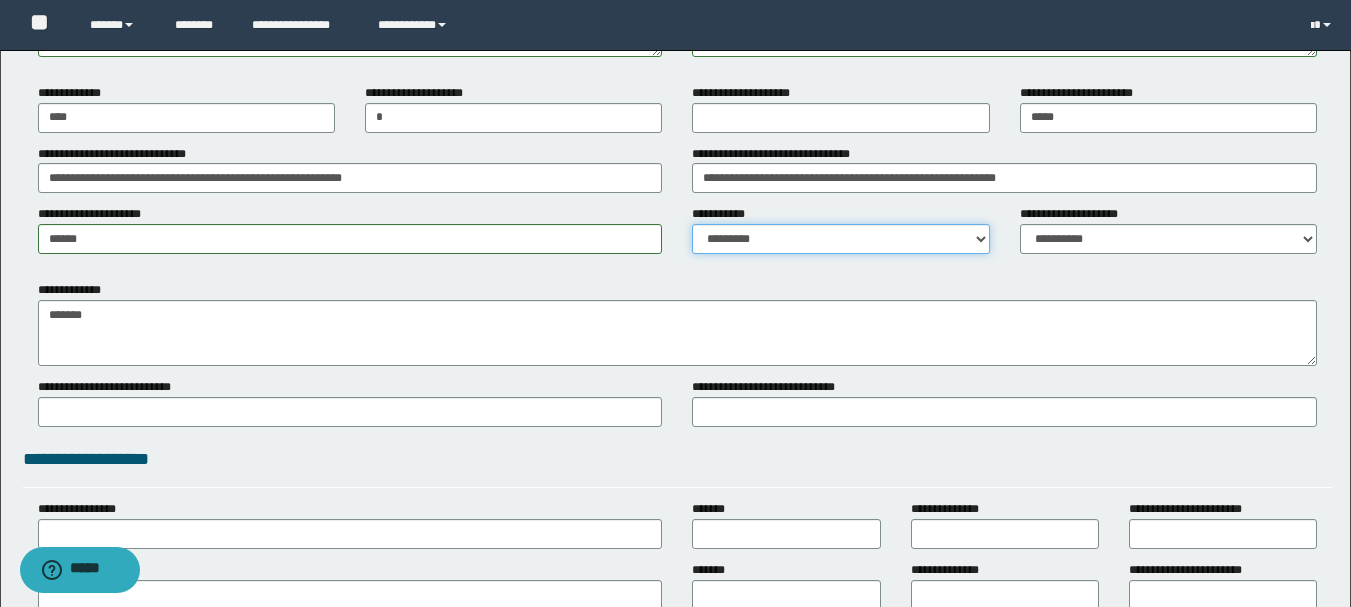 click on "**********" at bounding box center (840, 239) 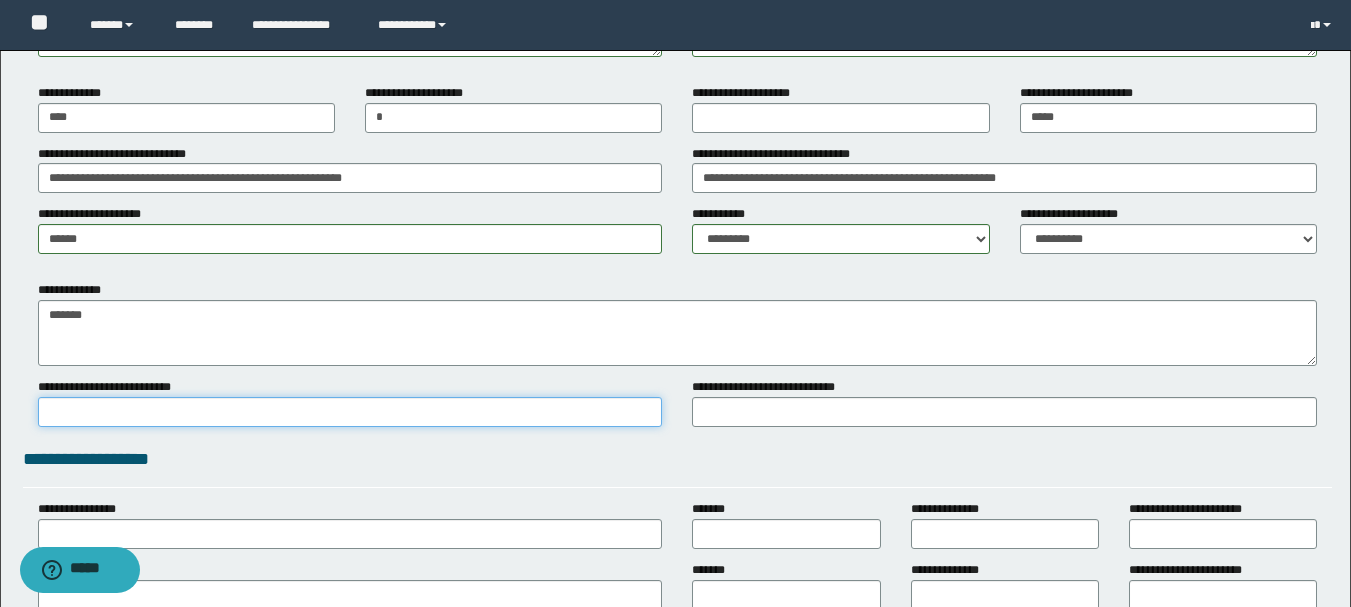 click on "**********" at bounding box center (350, 412) 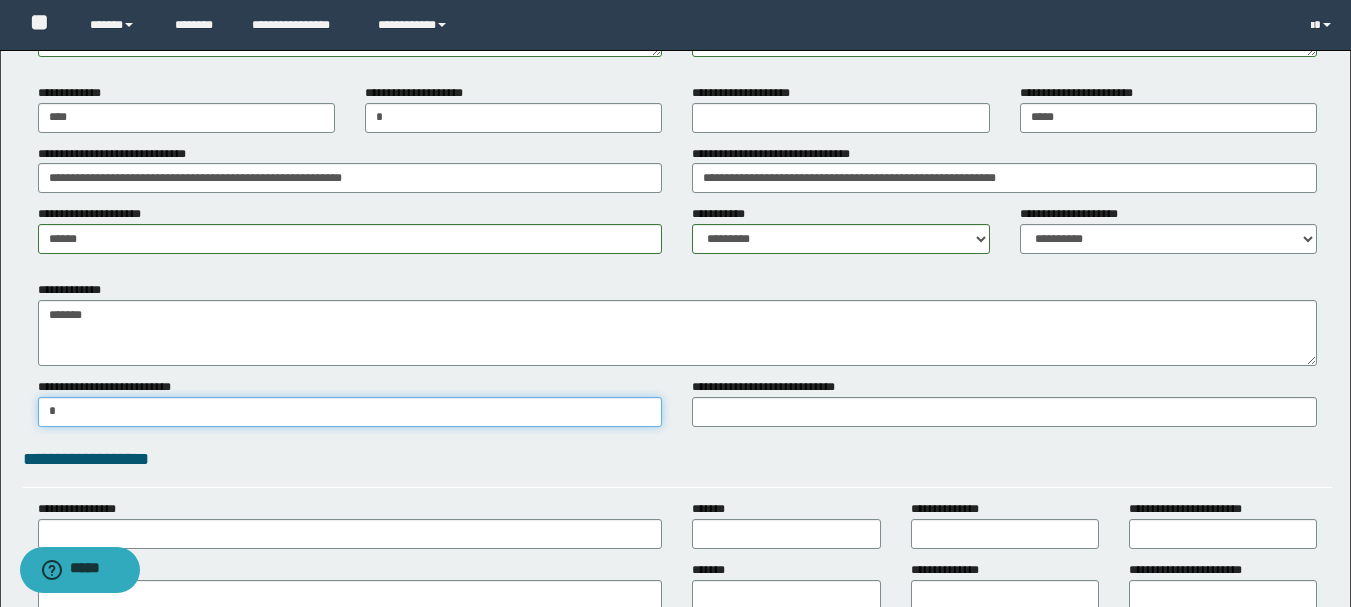type on "*" 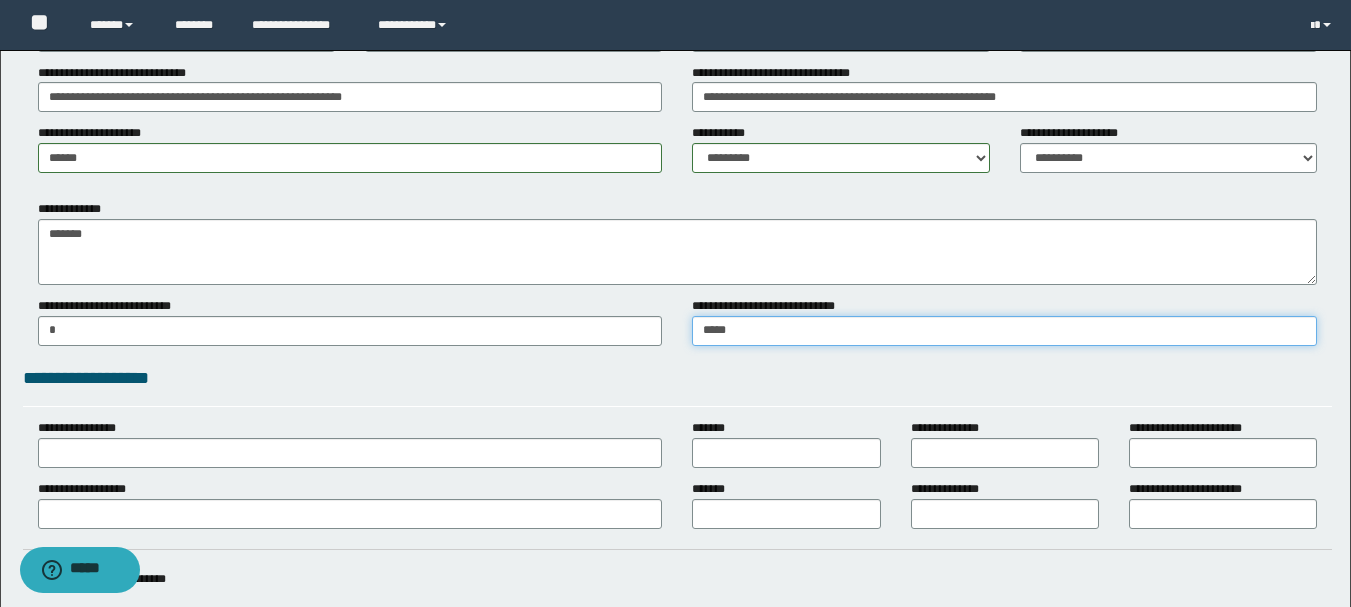 scroll, scrollTop: 1900, scrollLeft: 0, axis: vertical 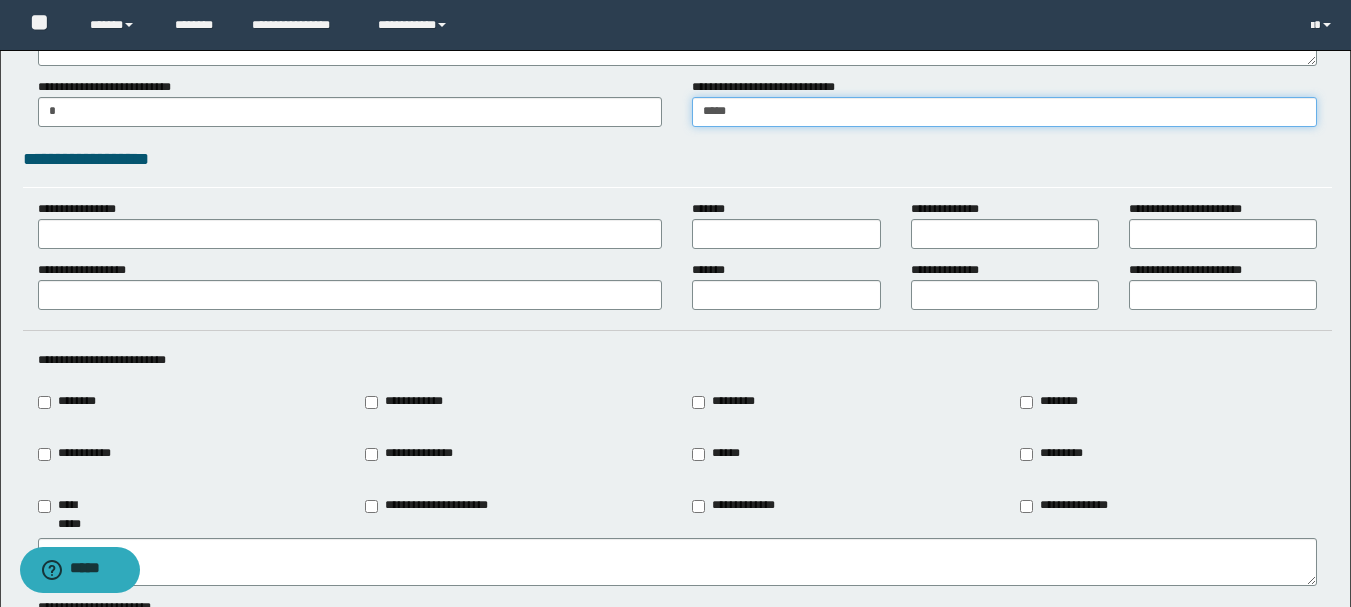 type on "*****" 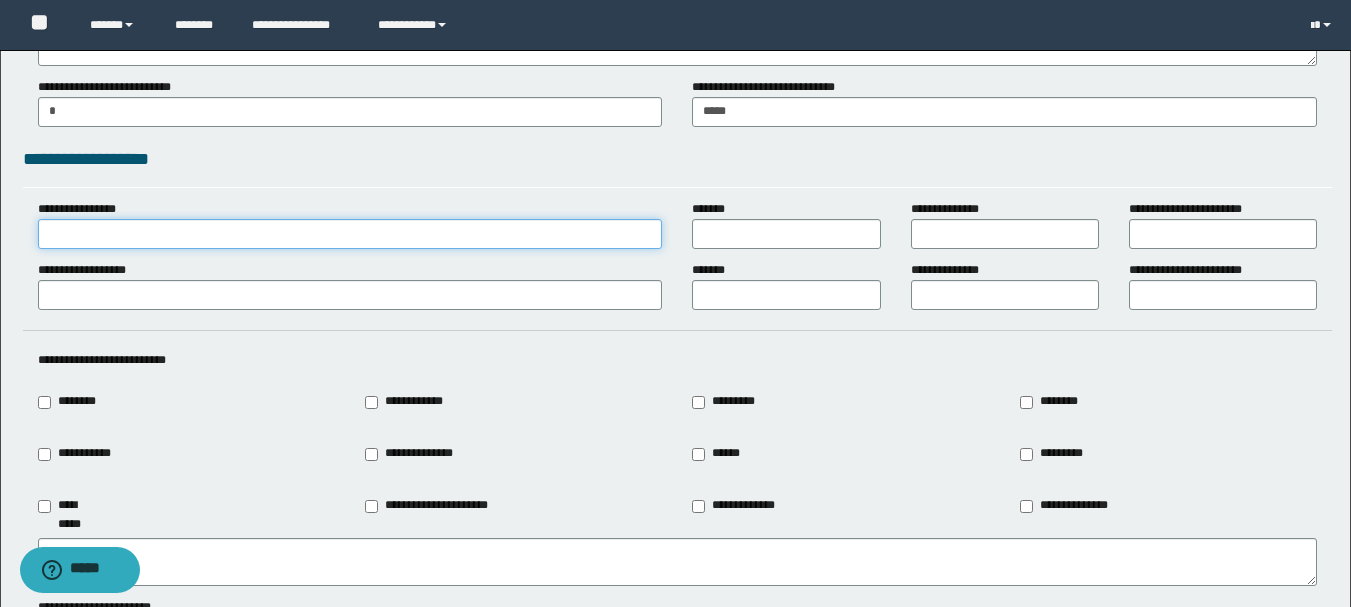 click on "**********" at bounding box center (350, 234) 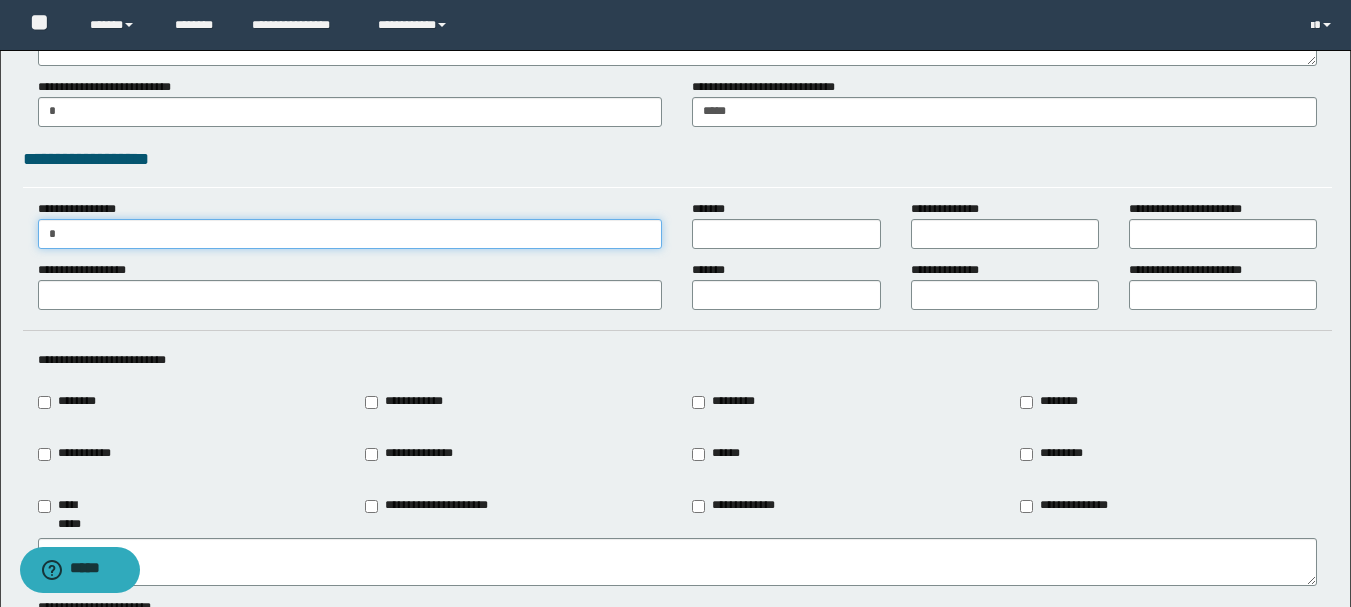 type on "*" 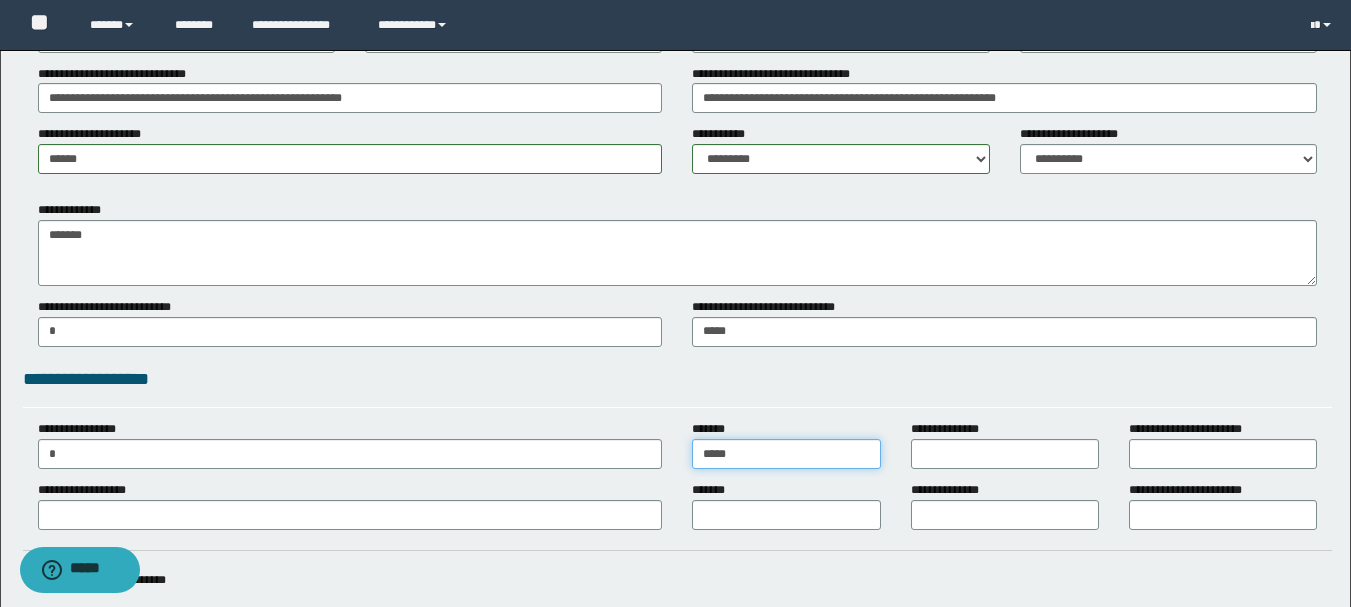 scroll, scrollTop: 1700, scrollLeft: 0, axis: vertical 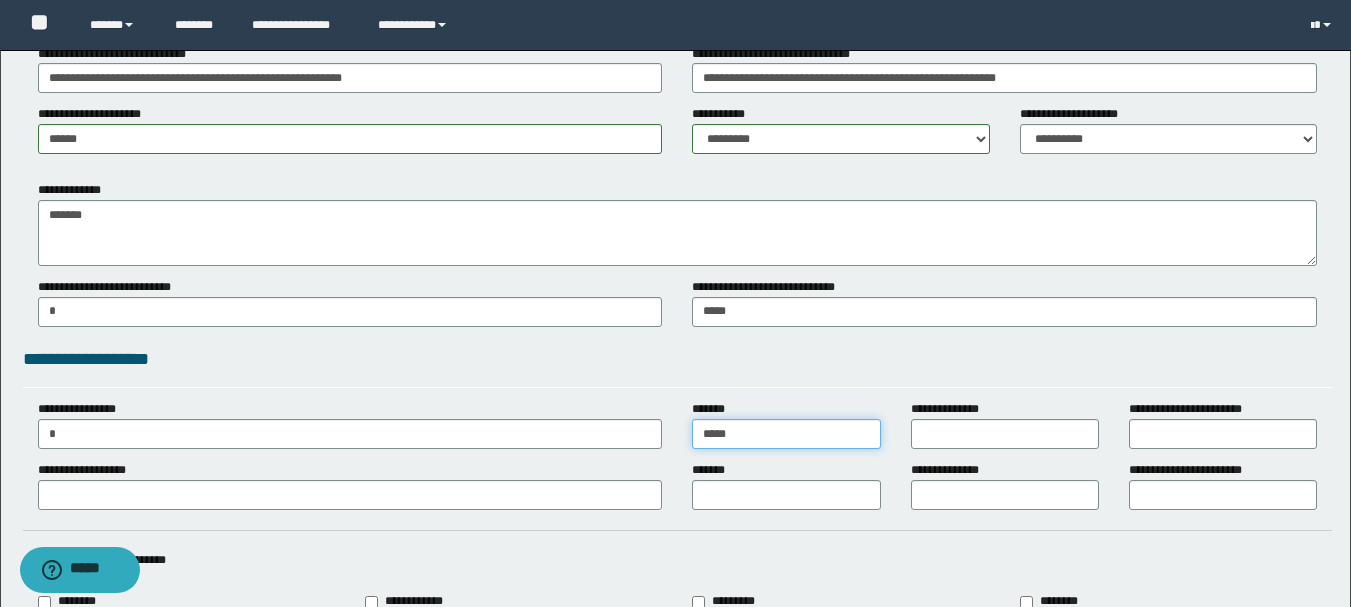 type on "*****" 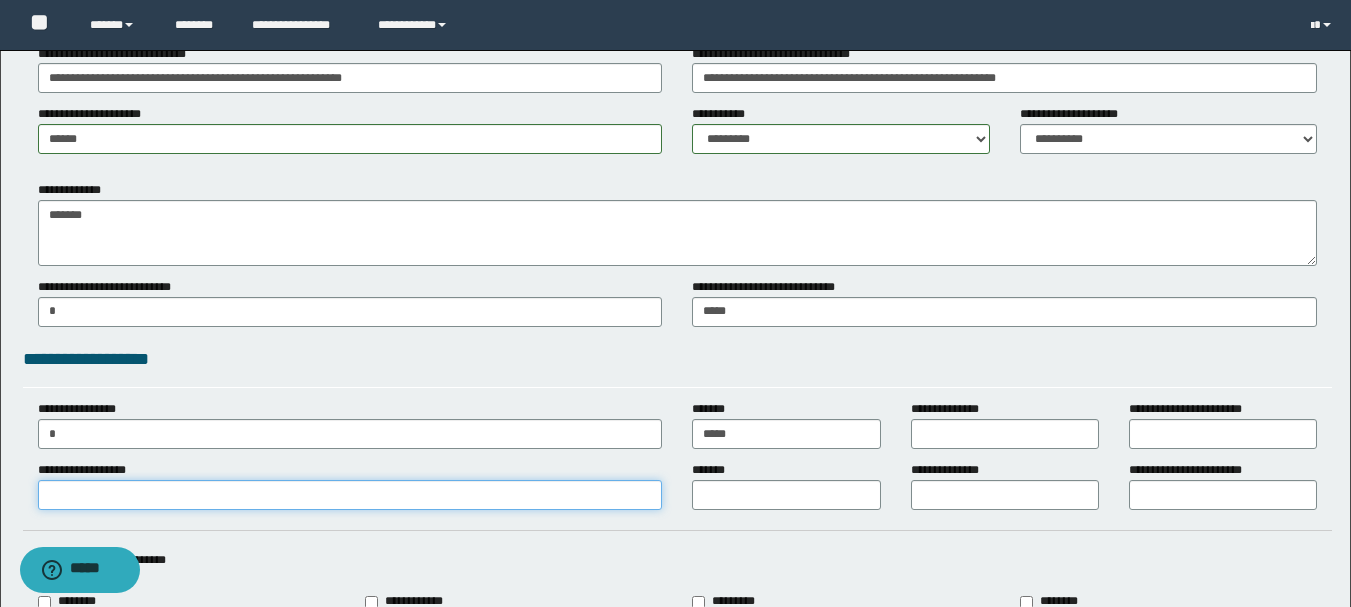 click on "**********" at bounding box center [350, 495] 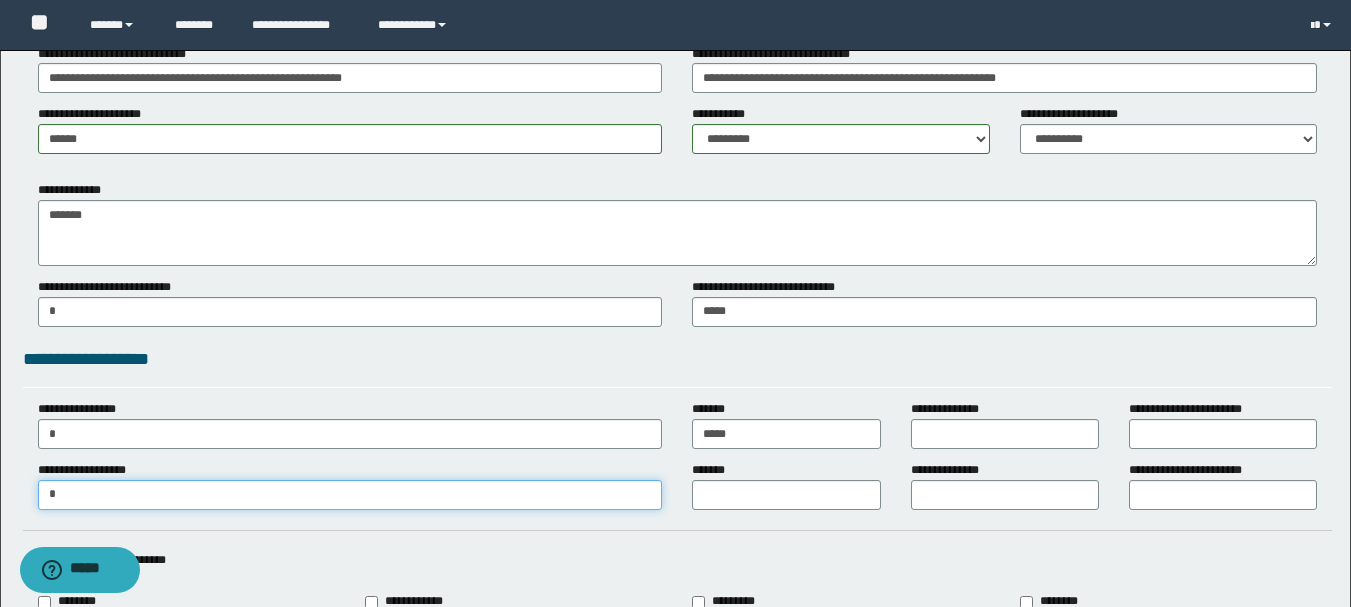 type on "*" 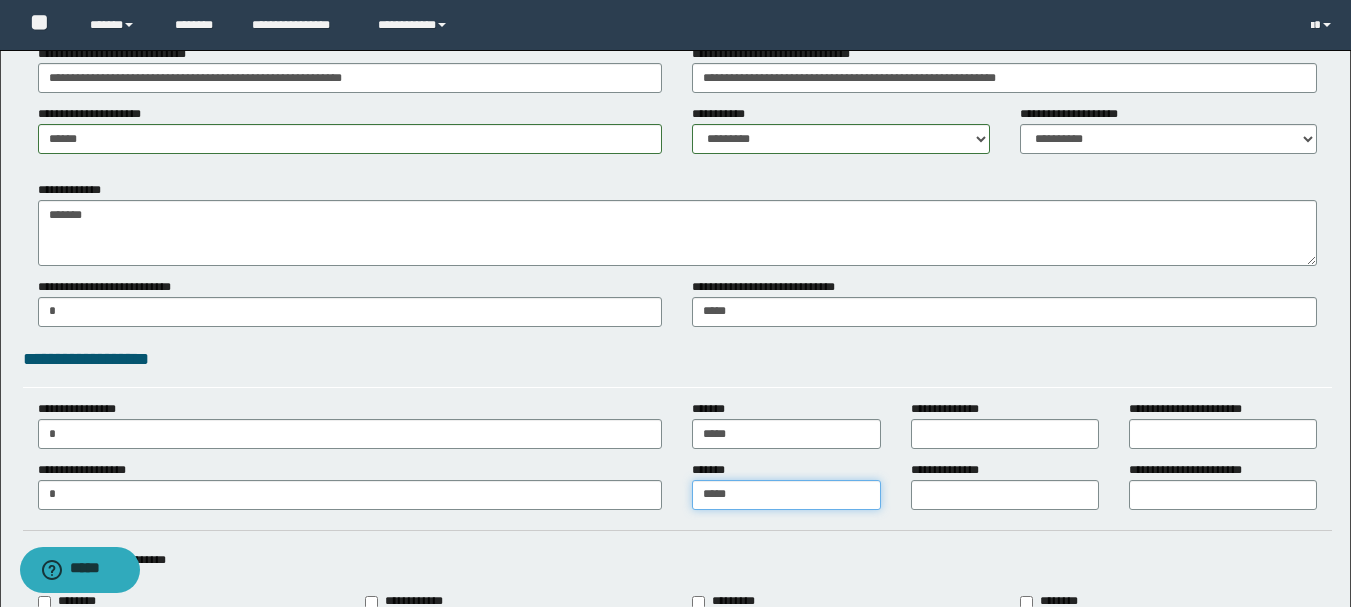 type on "*****" 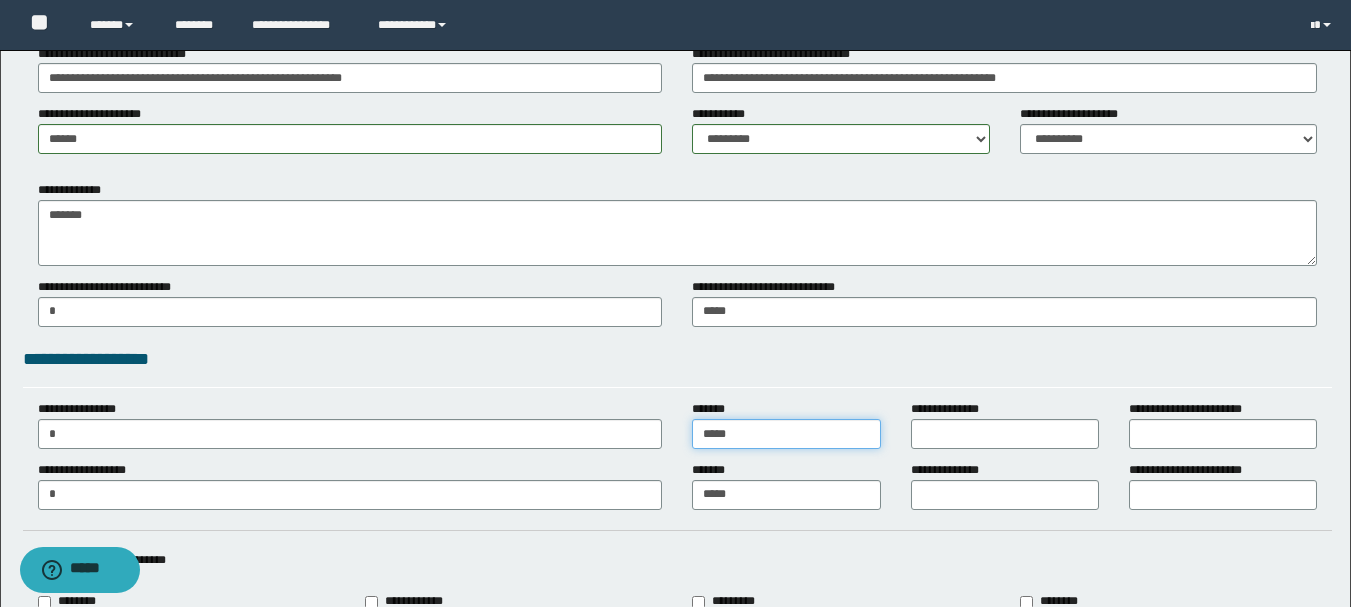 click on "*****" at bounding box center (786, 434) 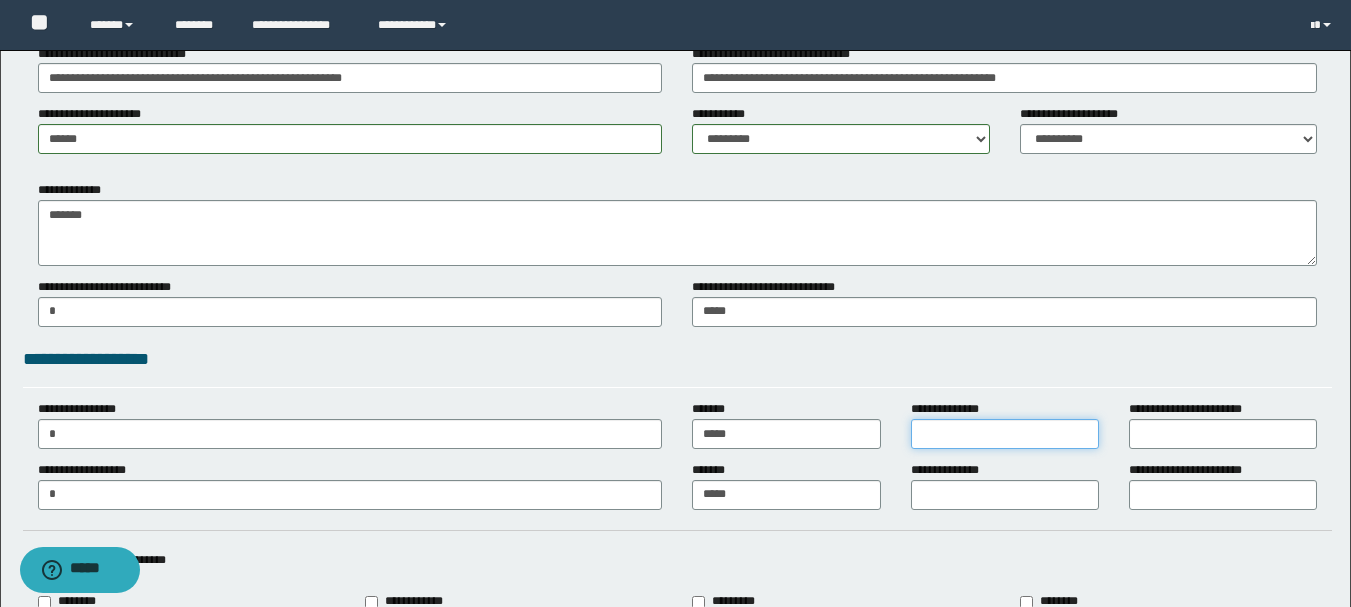 click on "**********" at bounding box center [1005, 434] 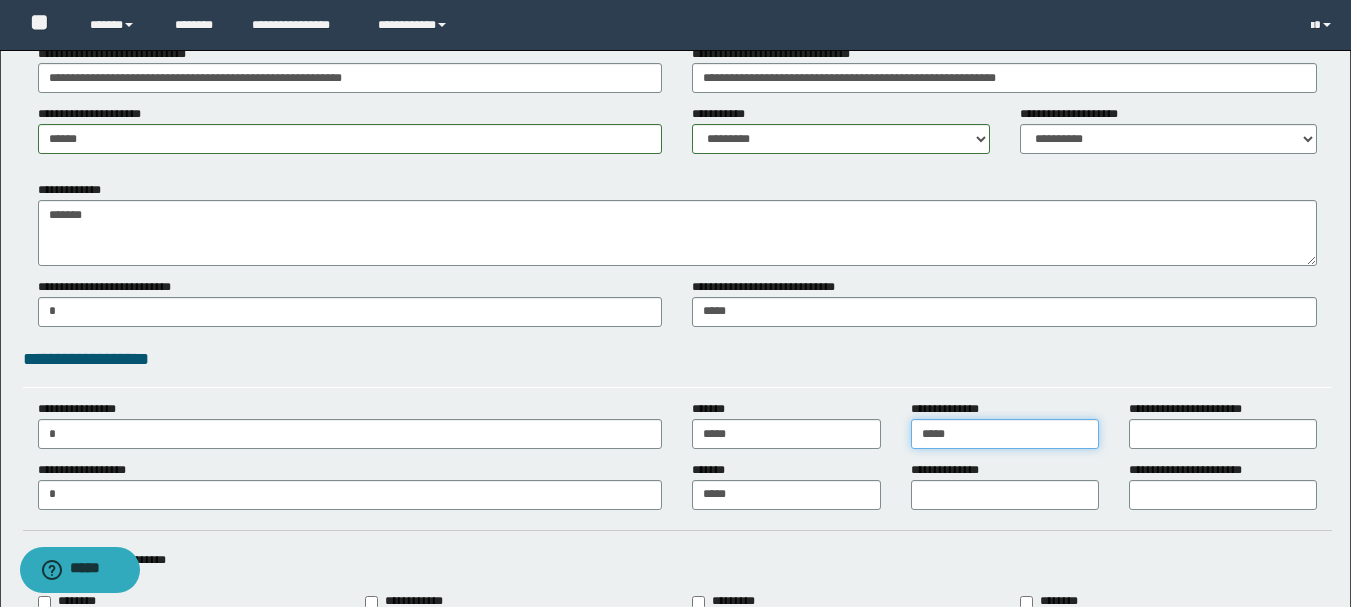 type on "*****" 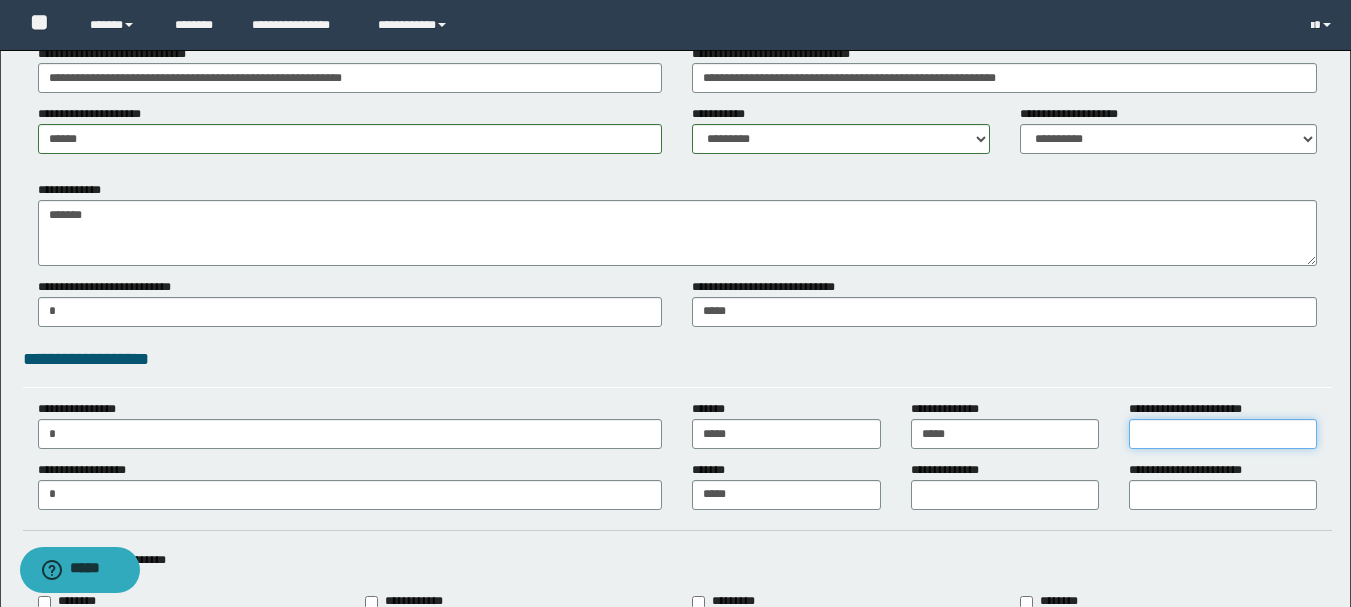 click on "**********" at bounding box center (1223, 434) 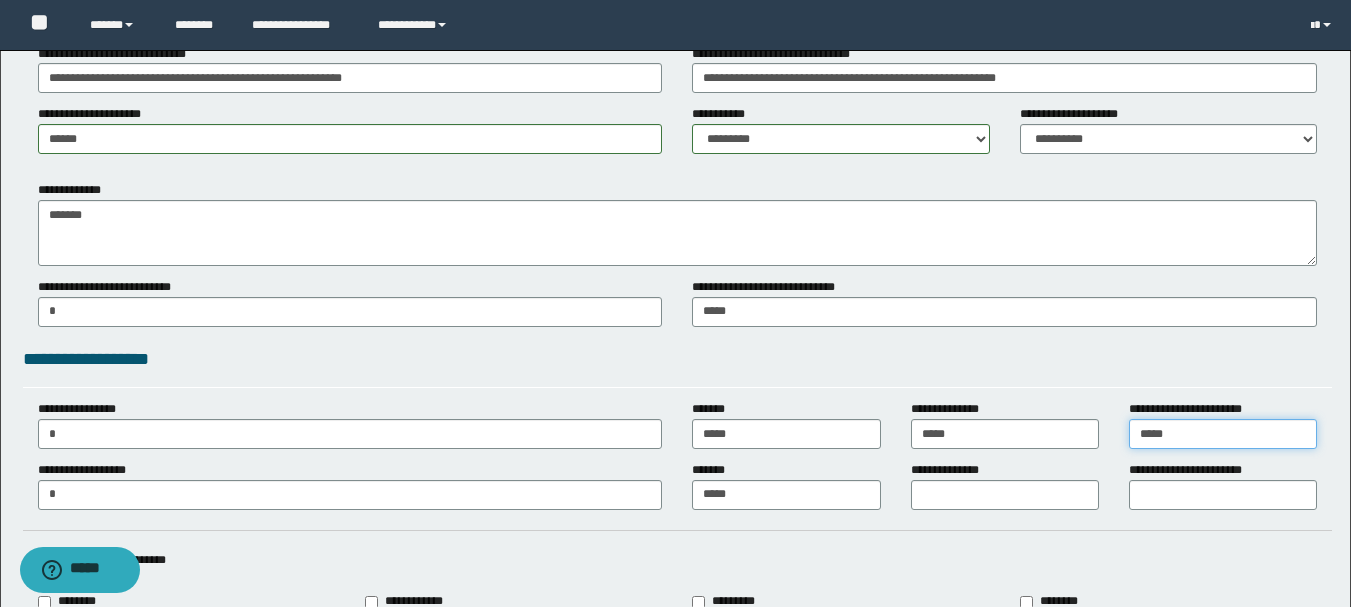 type on "*****" 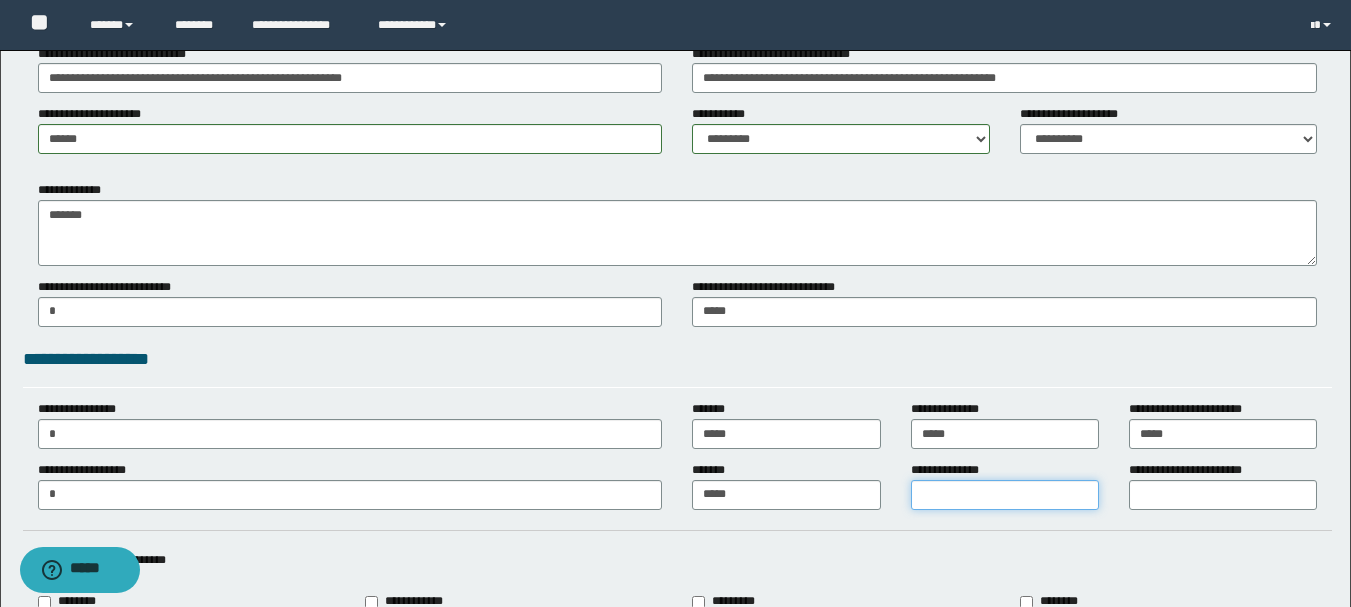 click on "**********" at bounding box center (1005, 495) 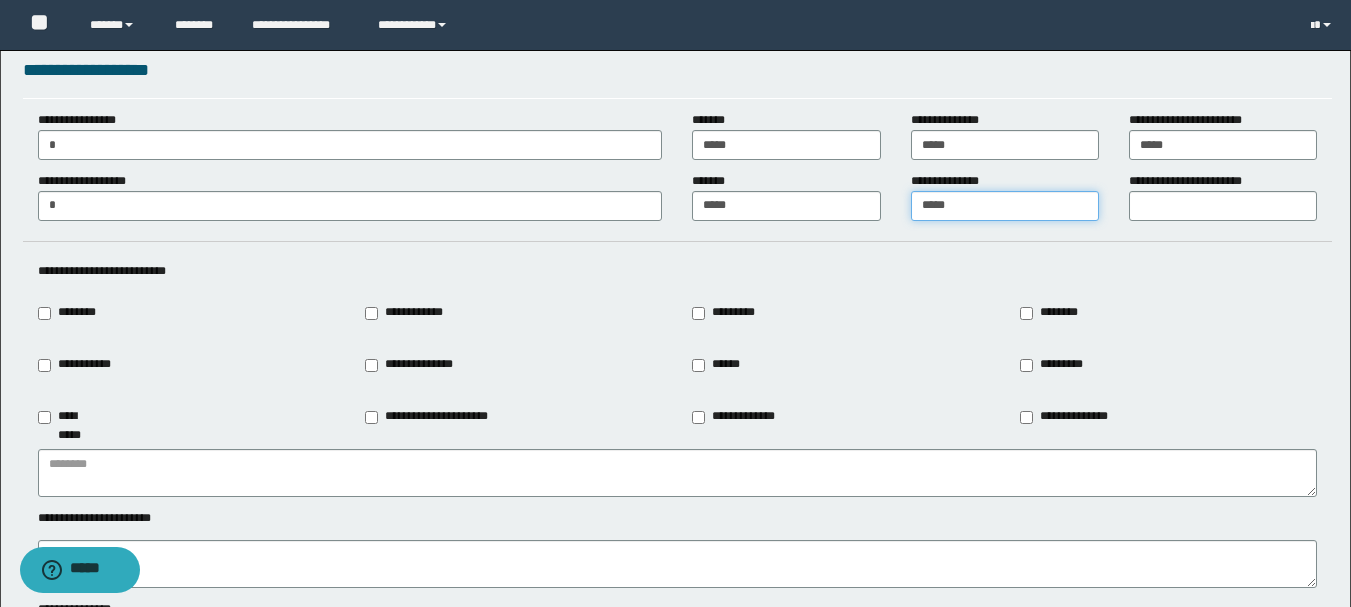 scroll, scrollTop: 2000, scrollLeft: 0, axis: vertical 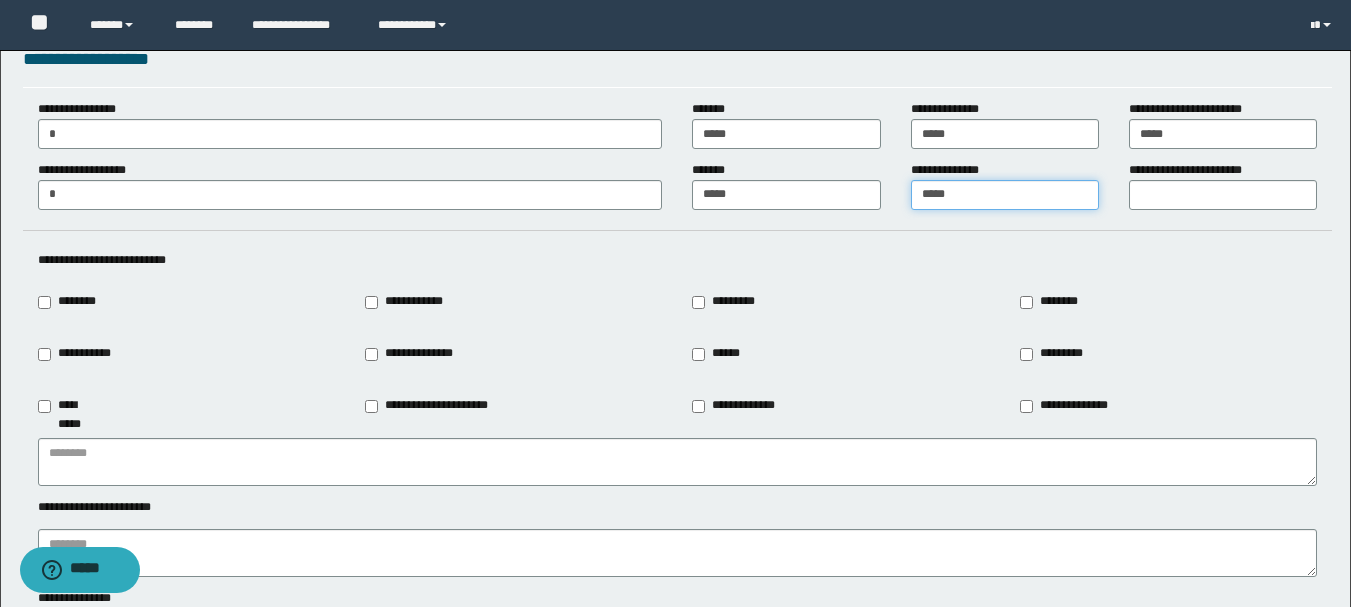 type on "*****" 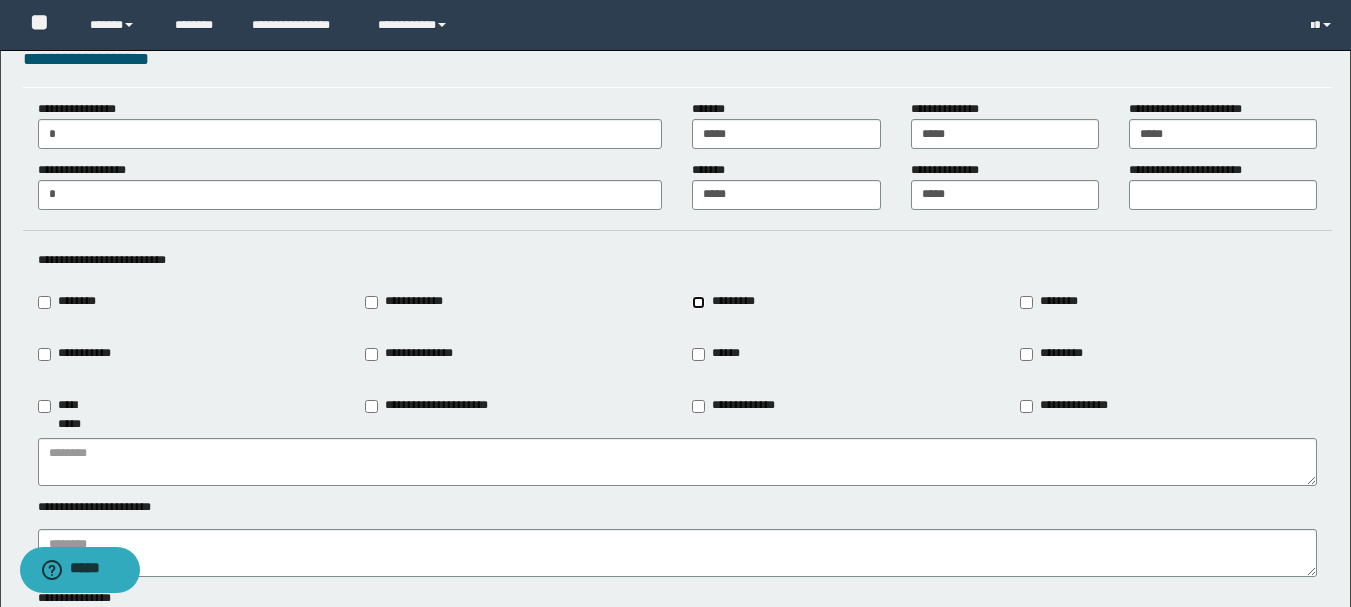 type on "*********" 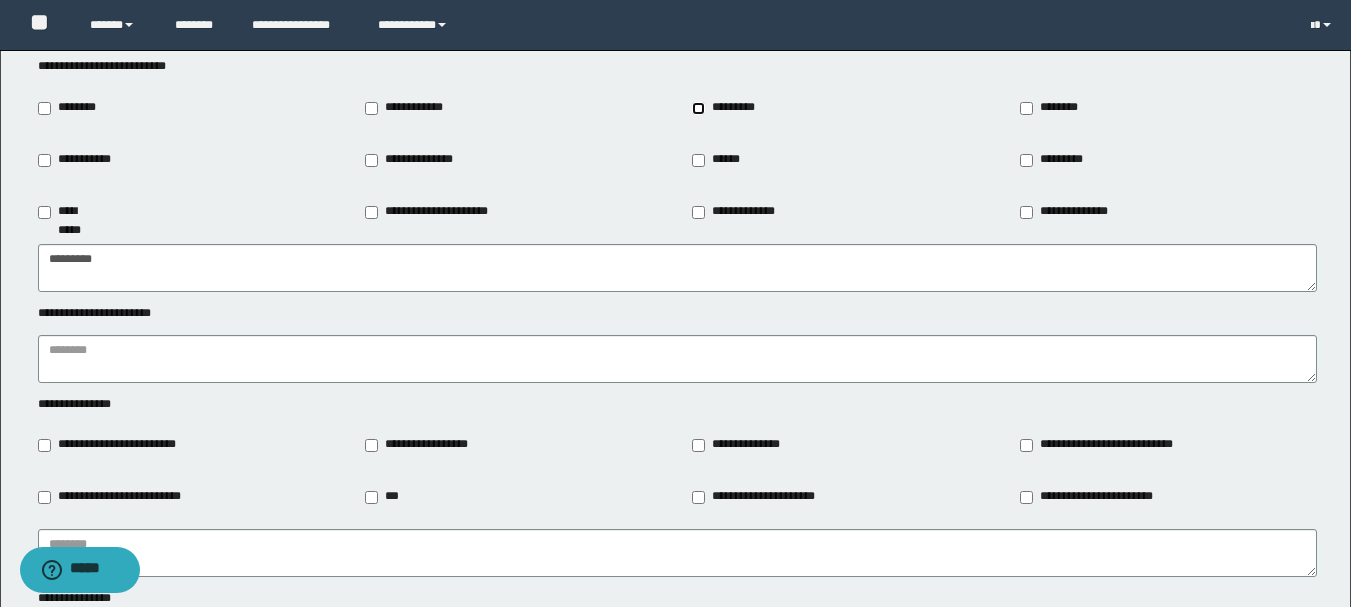 scroll, scrollTop: 2200, scrollLeft: 0, axis: vertical 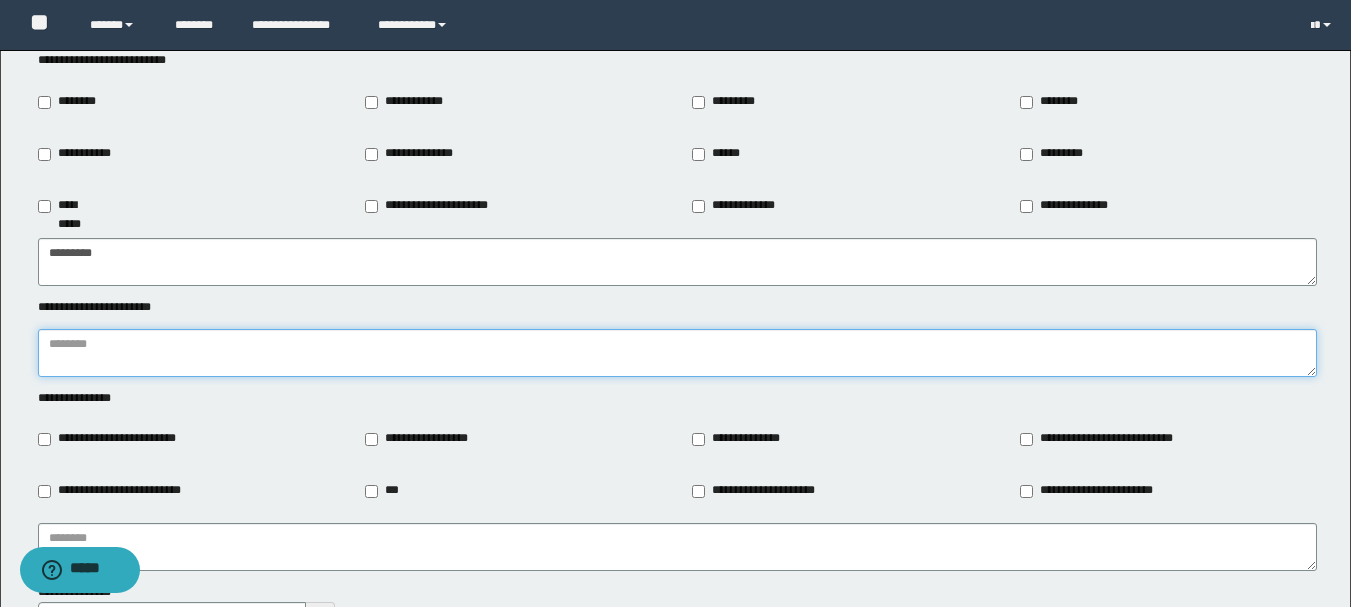 click at bounding box center (677, 353) 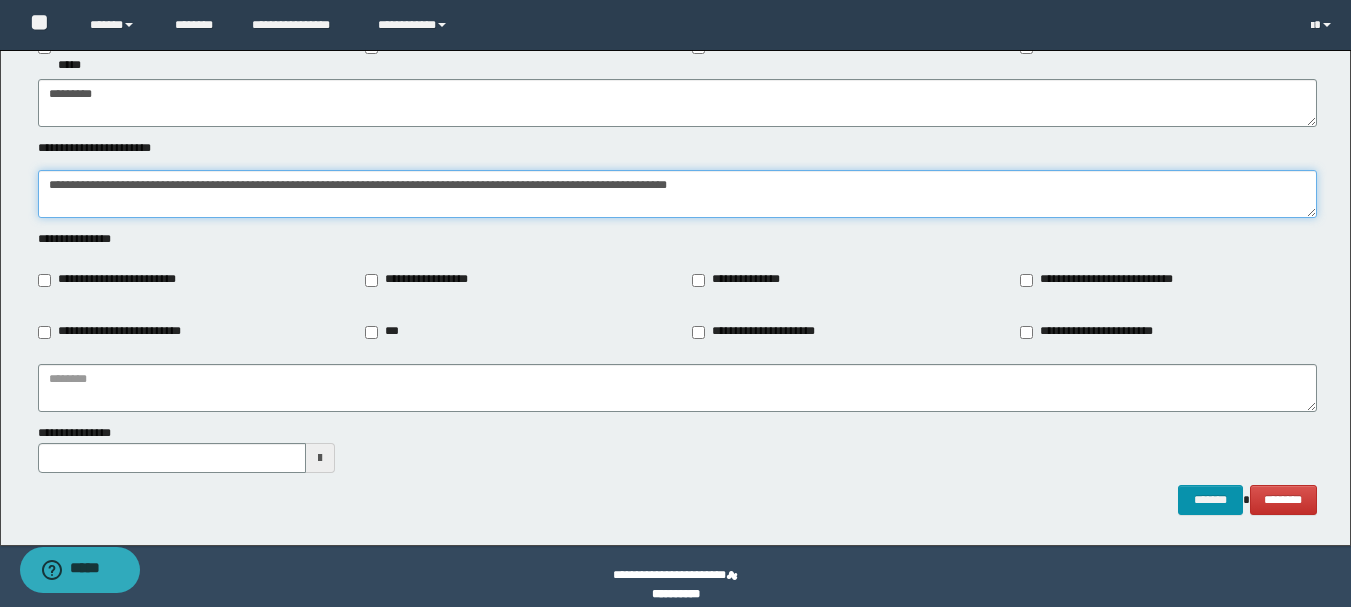 scroll, scrollTop: 2376, scrollLeft: 0, axis: vertical 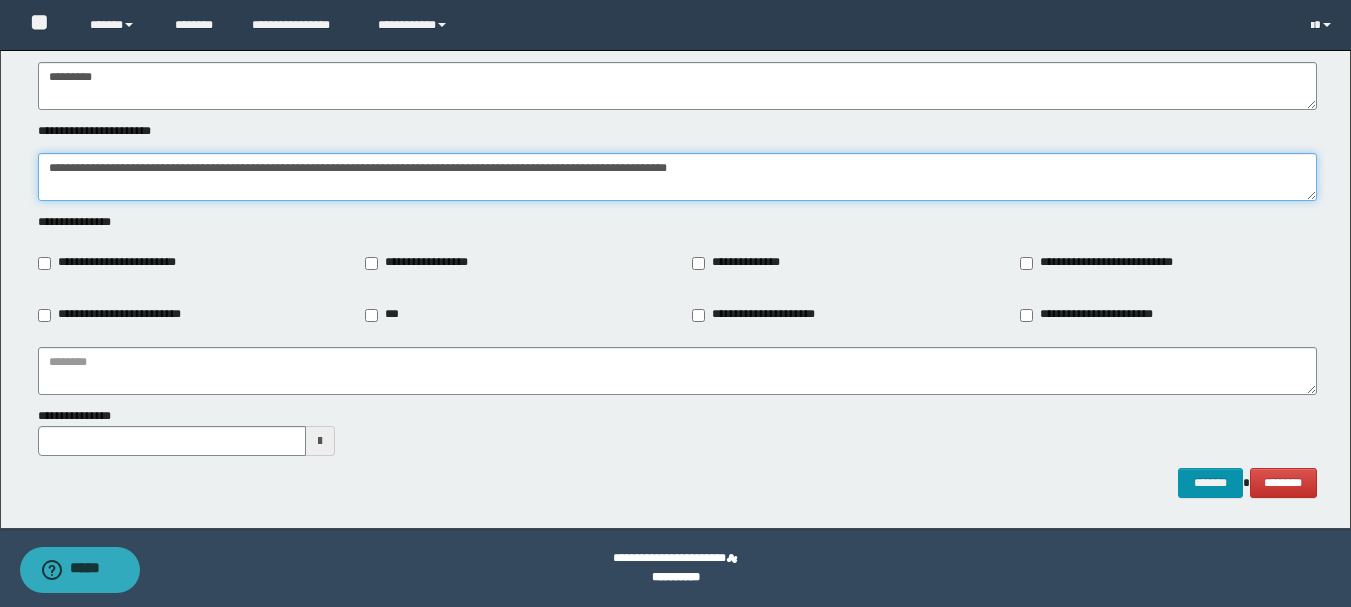 type on "**********" 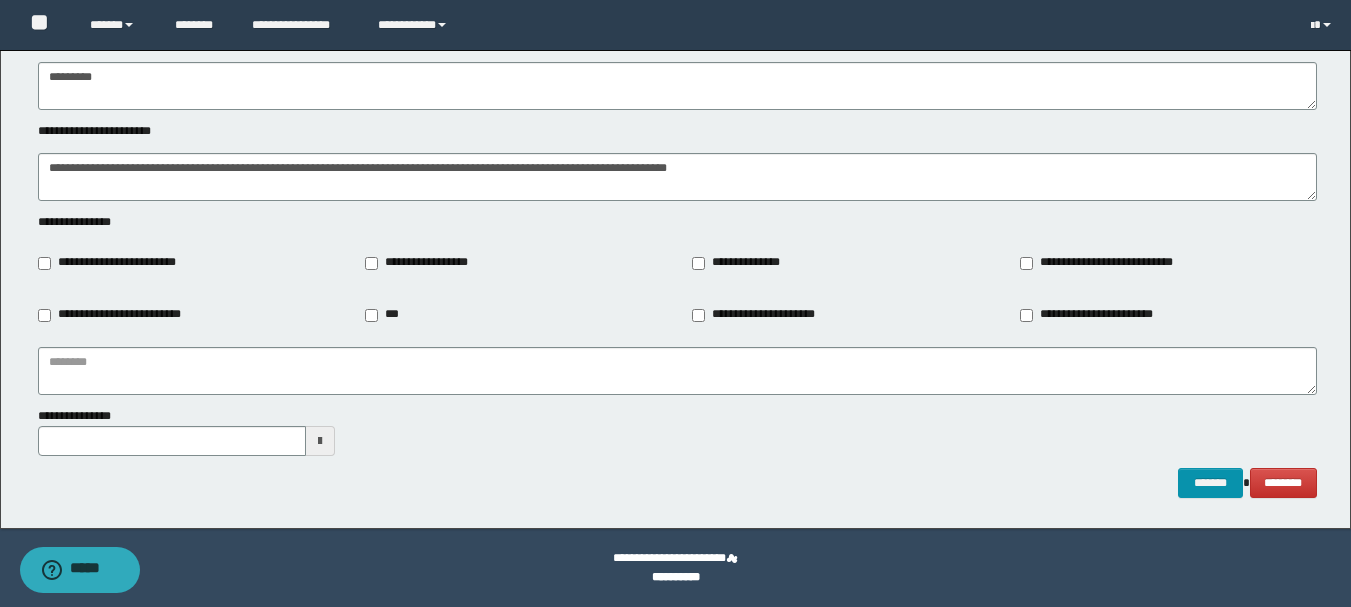 click on "**********" at bounding box center (116, 263) 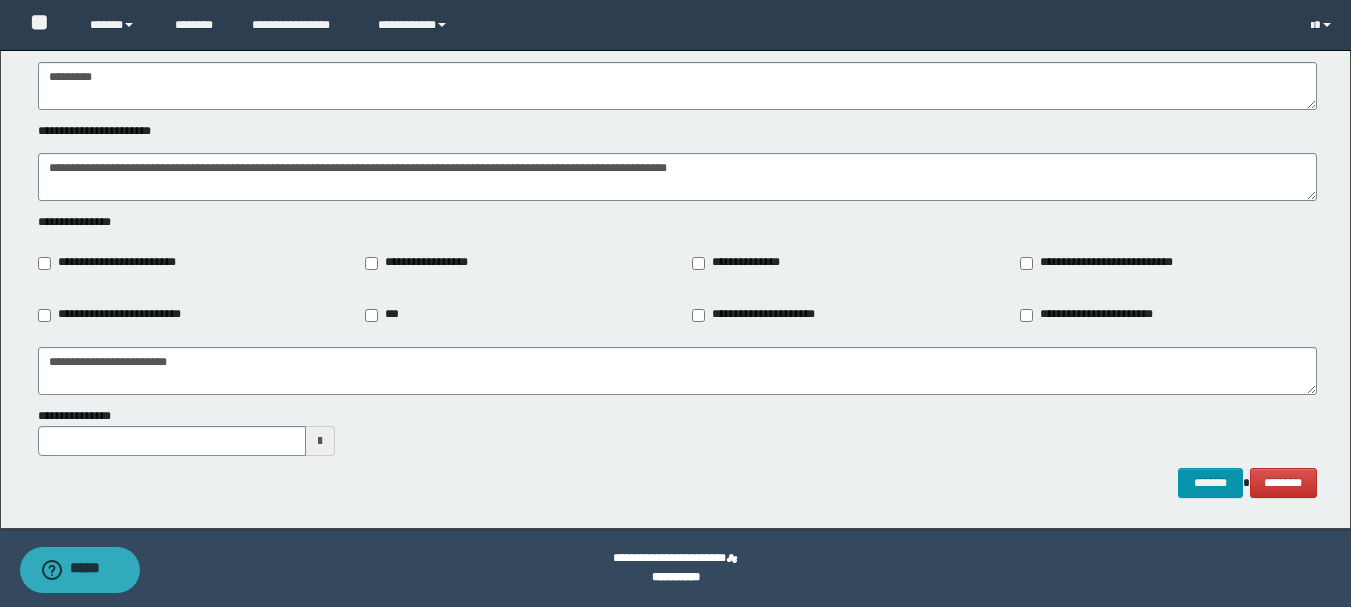 click on "**********" at bounding box center (420, 263) 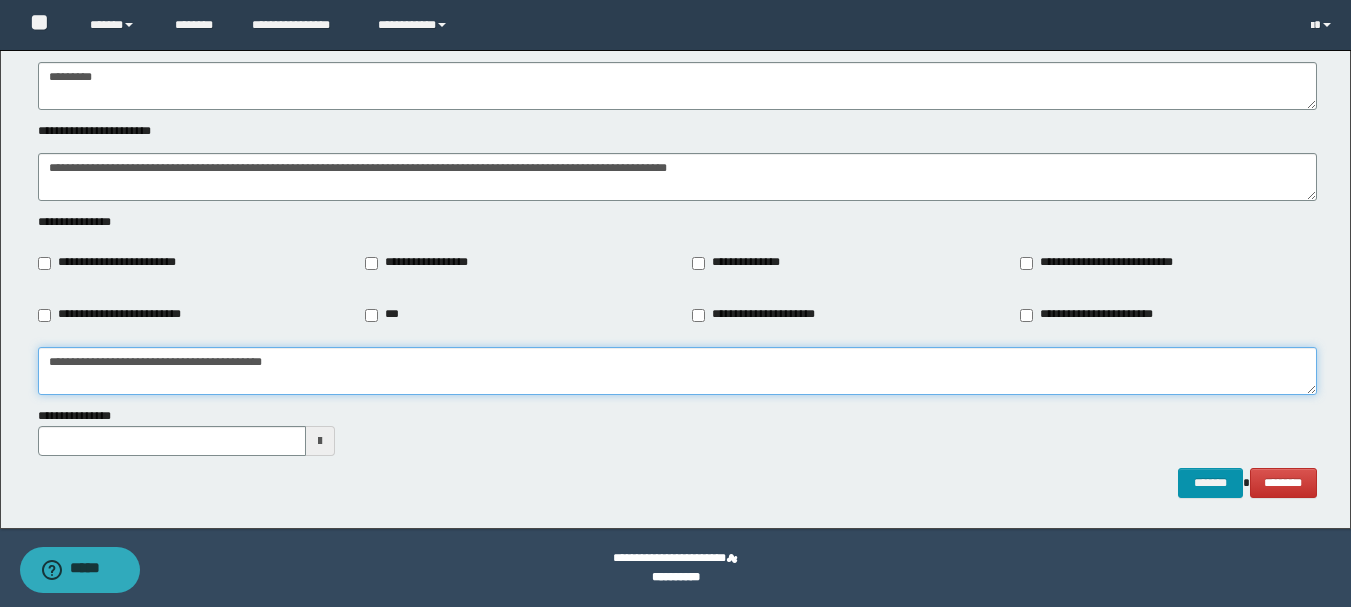 click on "**********" at bounding box center [677, 371] 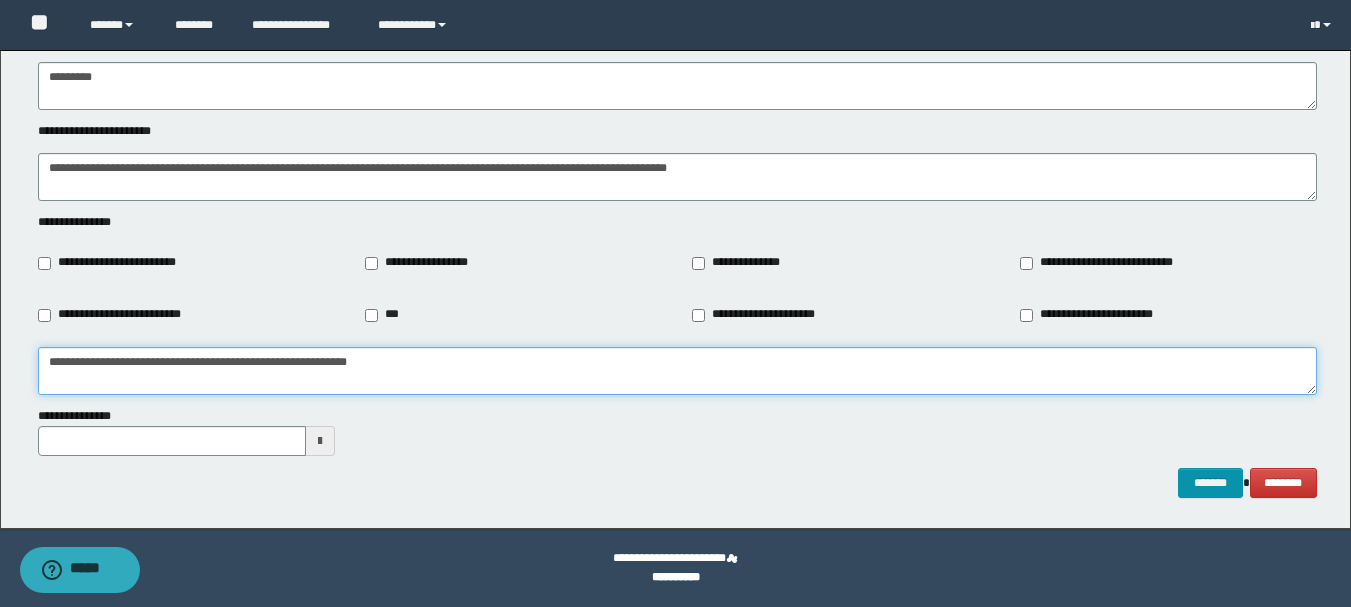 type on "**********" 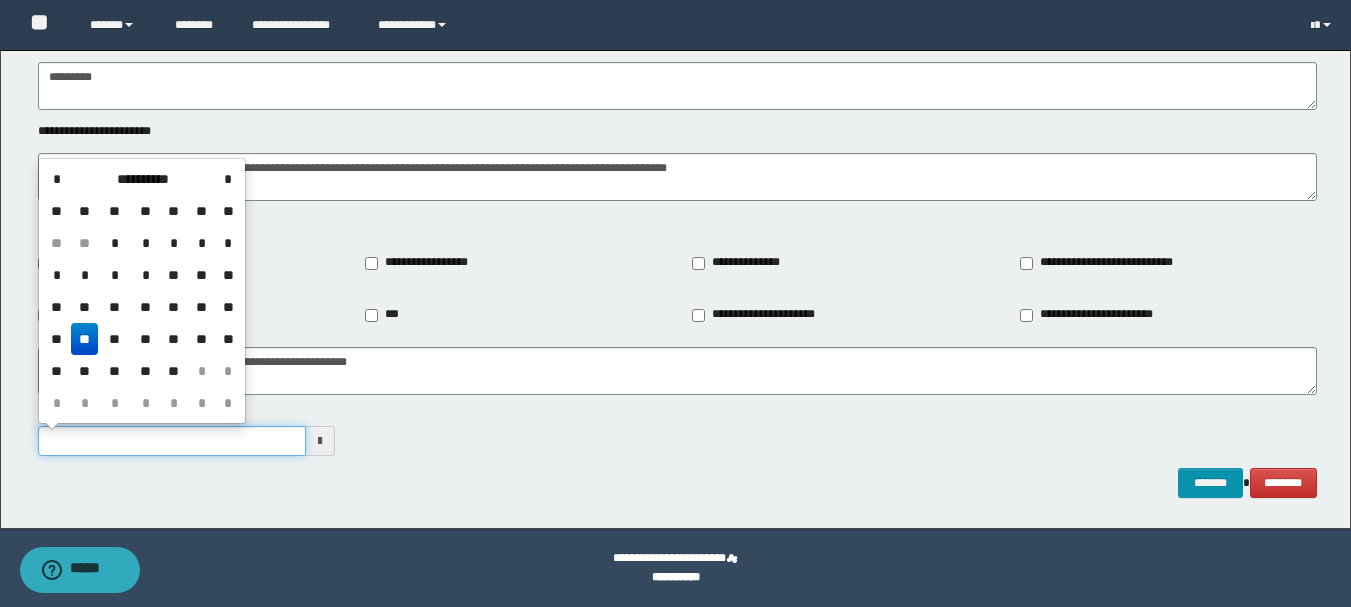 click on "**********" at bounding box center [172, 441] 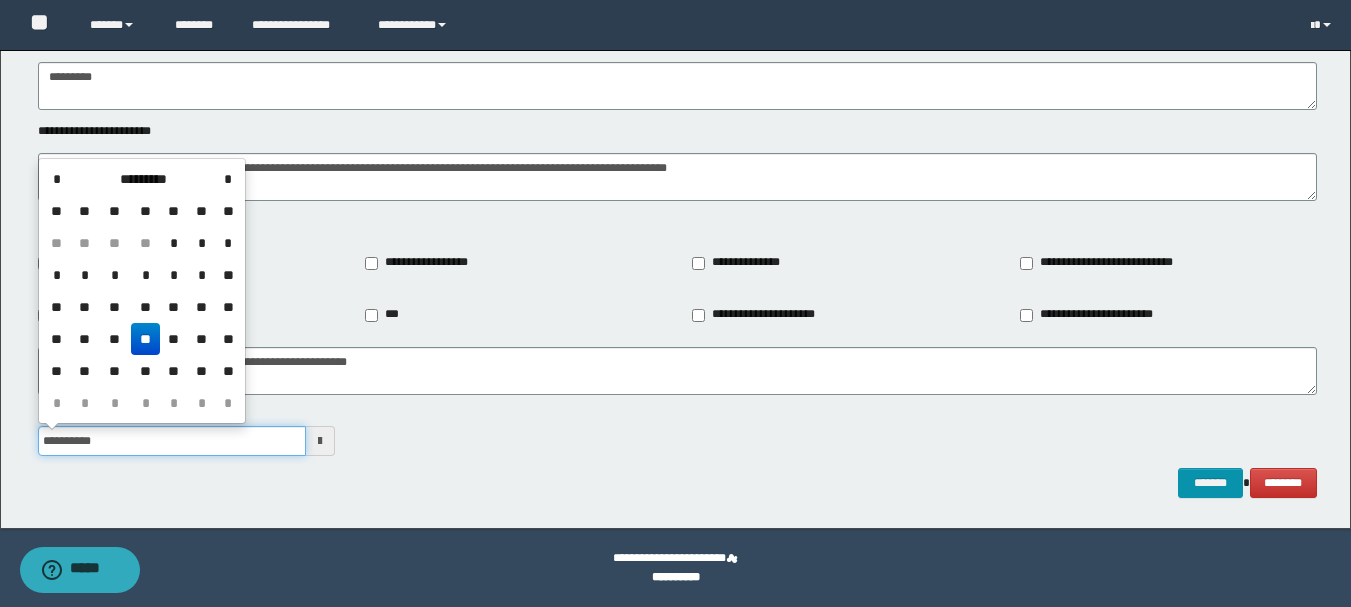 type on "**********" 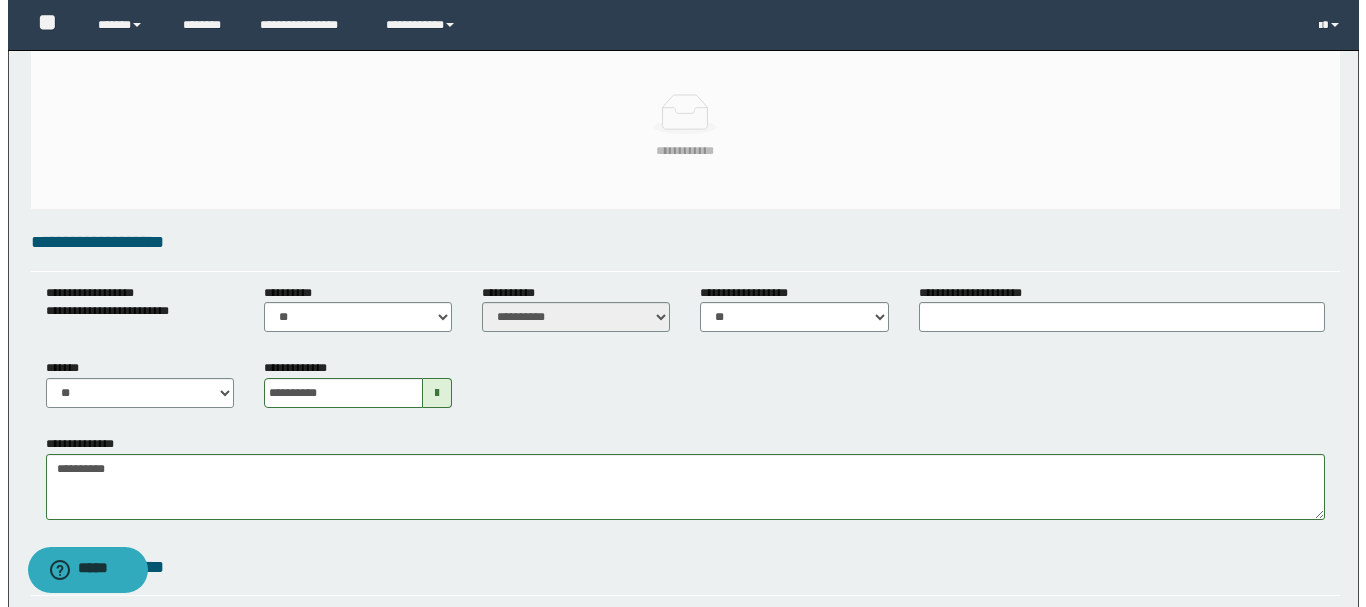 scroll, scrollTop: 0, scrollLeft: 0, axis: both 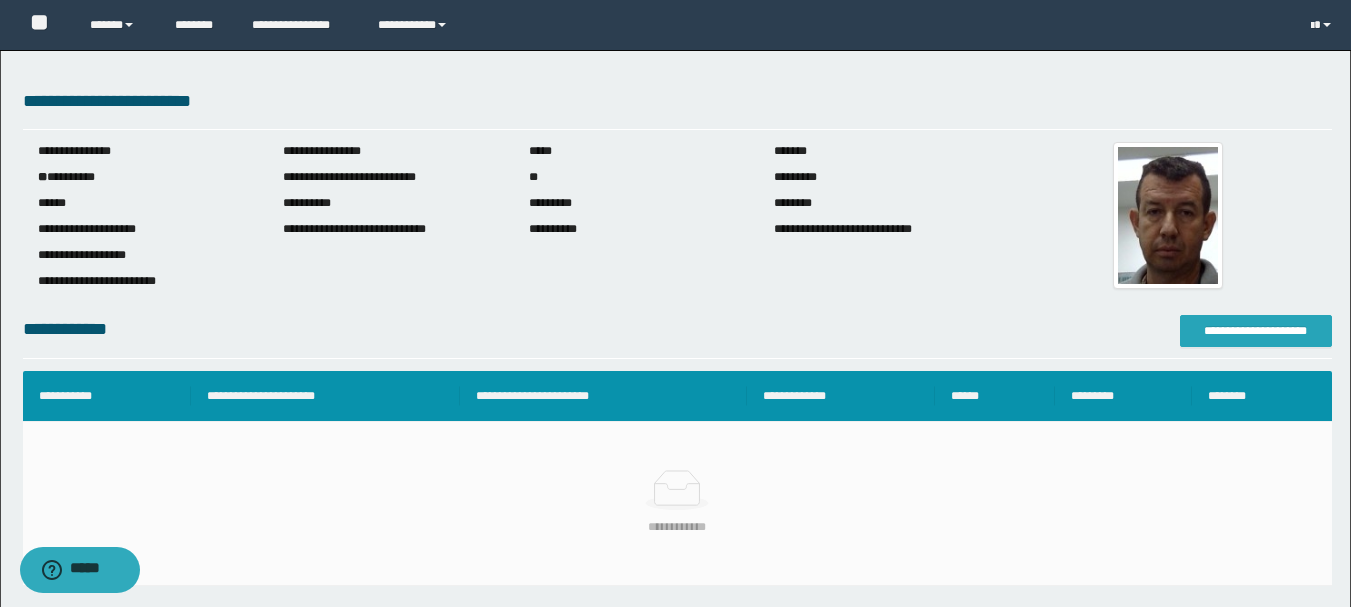 click on "**********" at bounding box center (1256, 331) 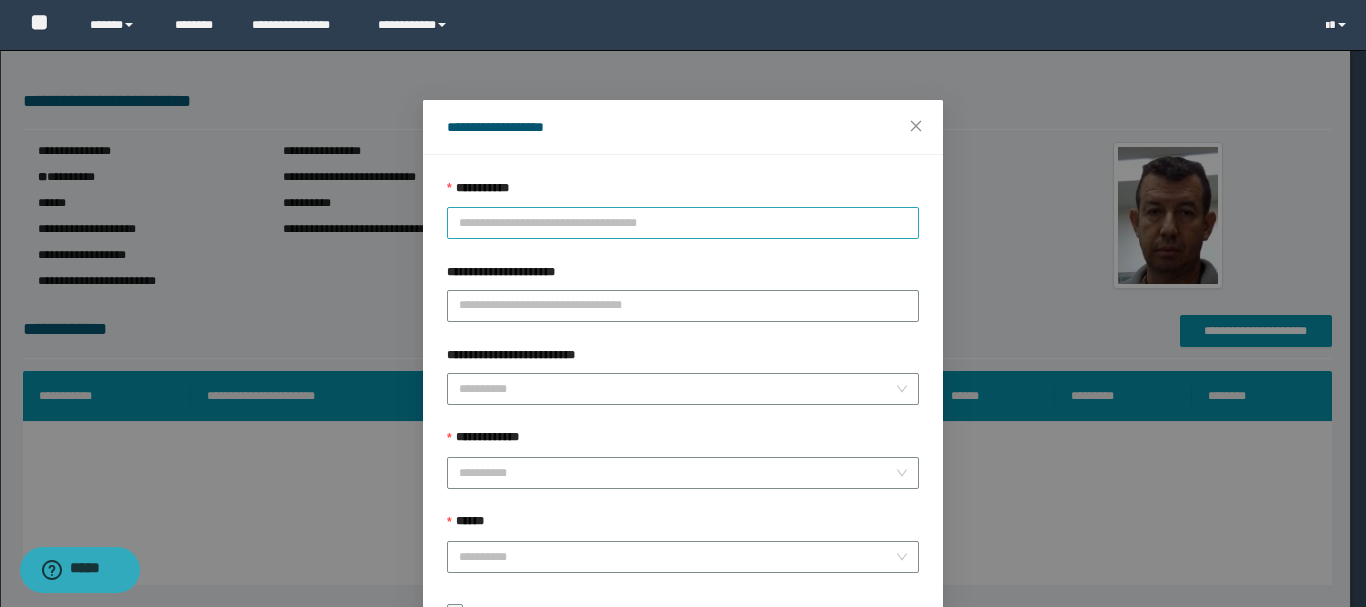 click on "**********" at bounding box center (683, 223) 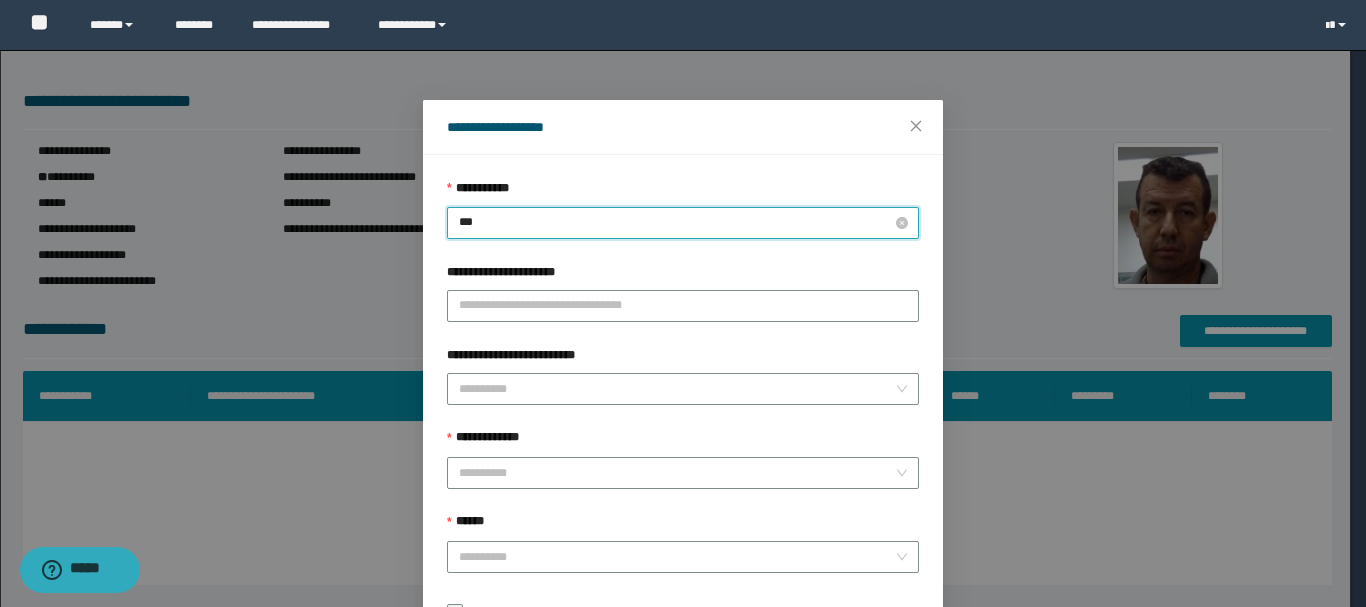 type on "****" 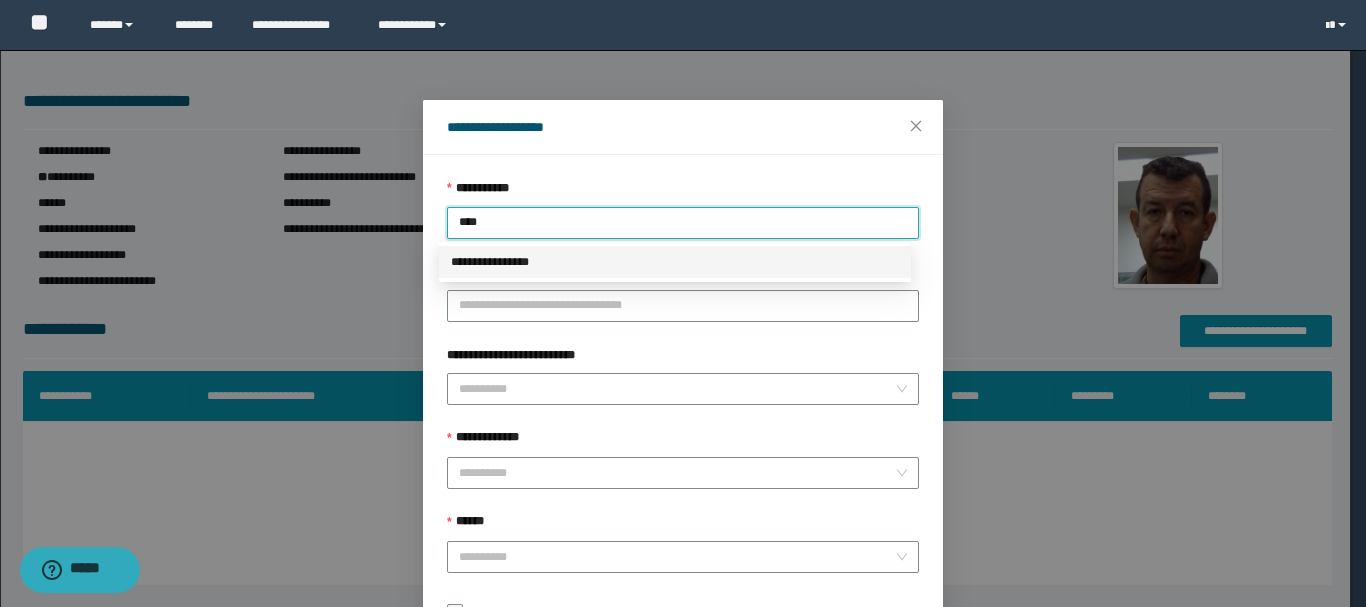 click on "**********" at bounding box center [675, 262] 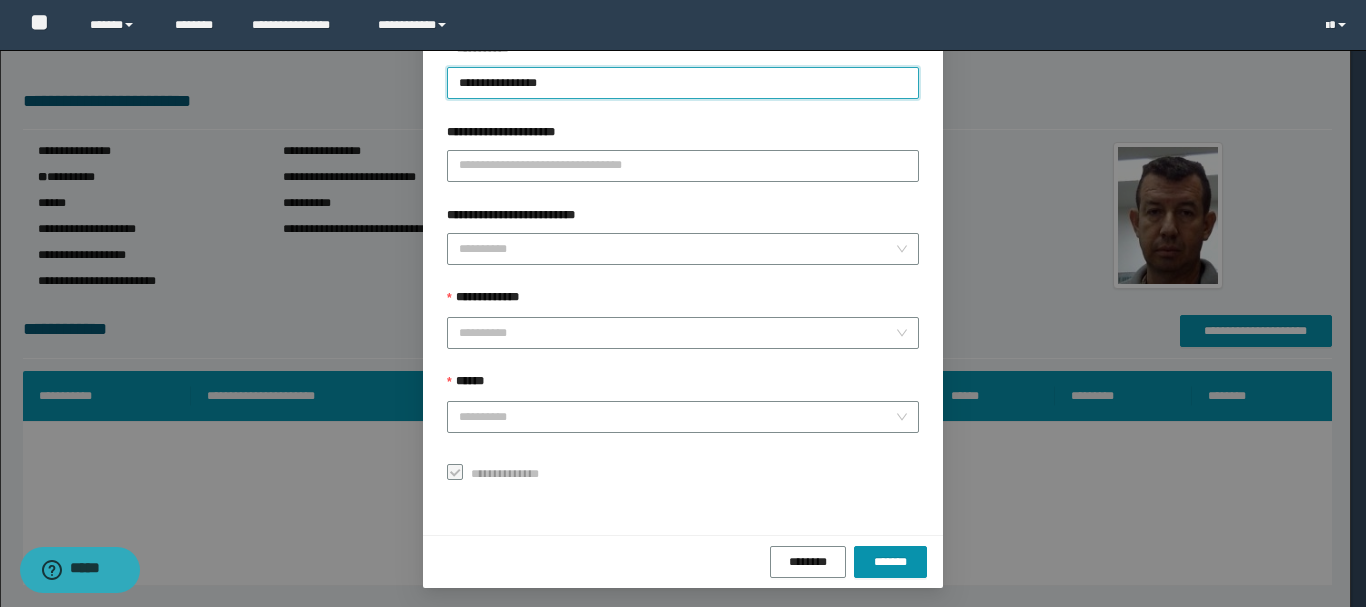 scroll, scrollTop: 145, scrollLeft: 0, axis: vertical 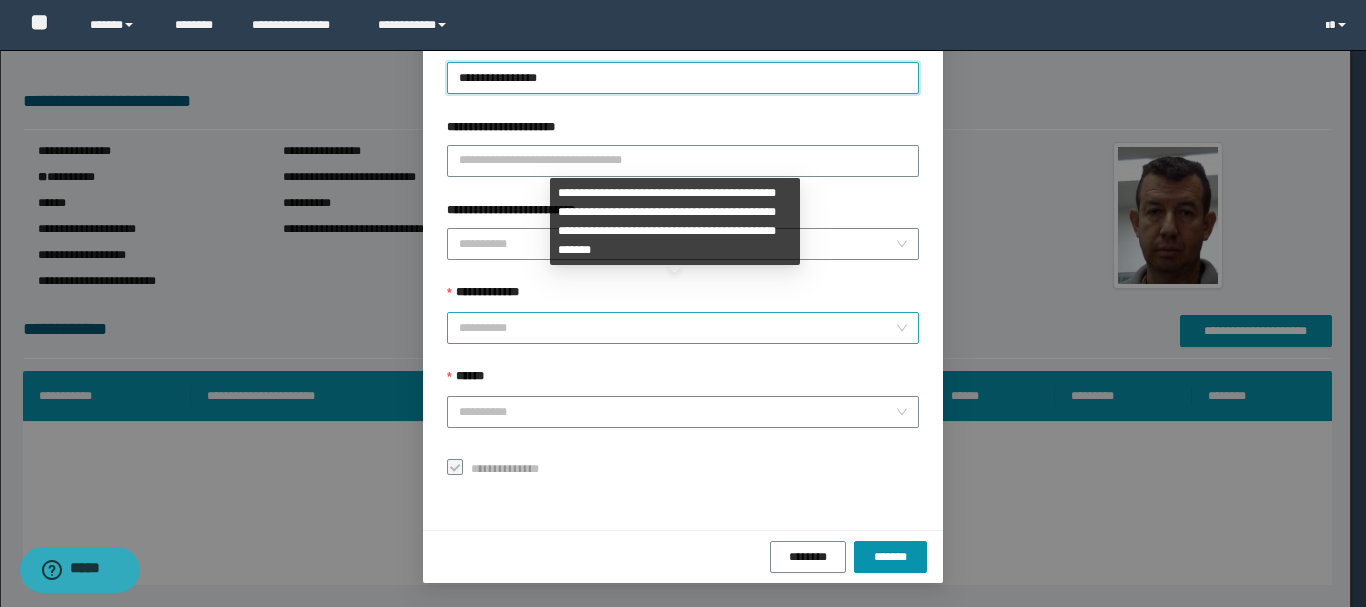 click on "**********" at bounding box center [677, 328] 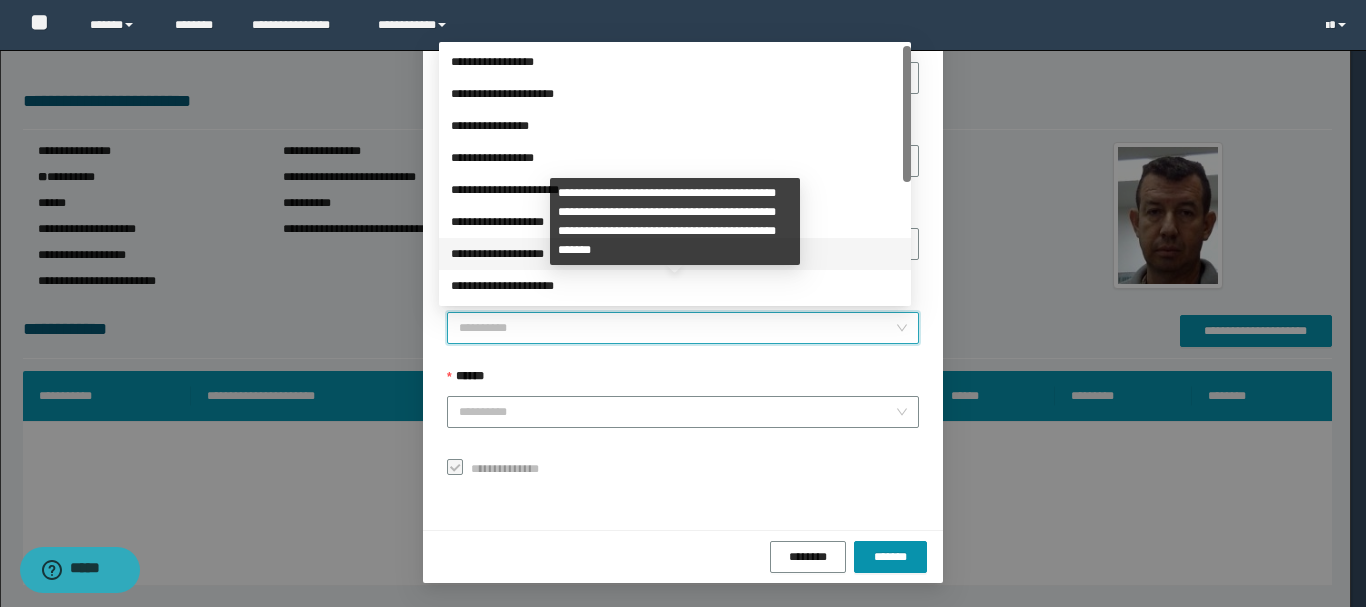scroll, scrollTop: 200, scrollLeft: 0, axis: vertical 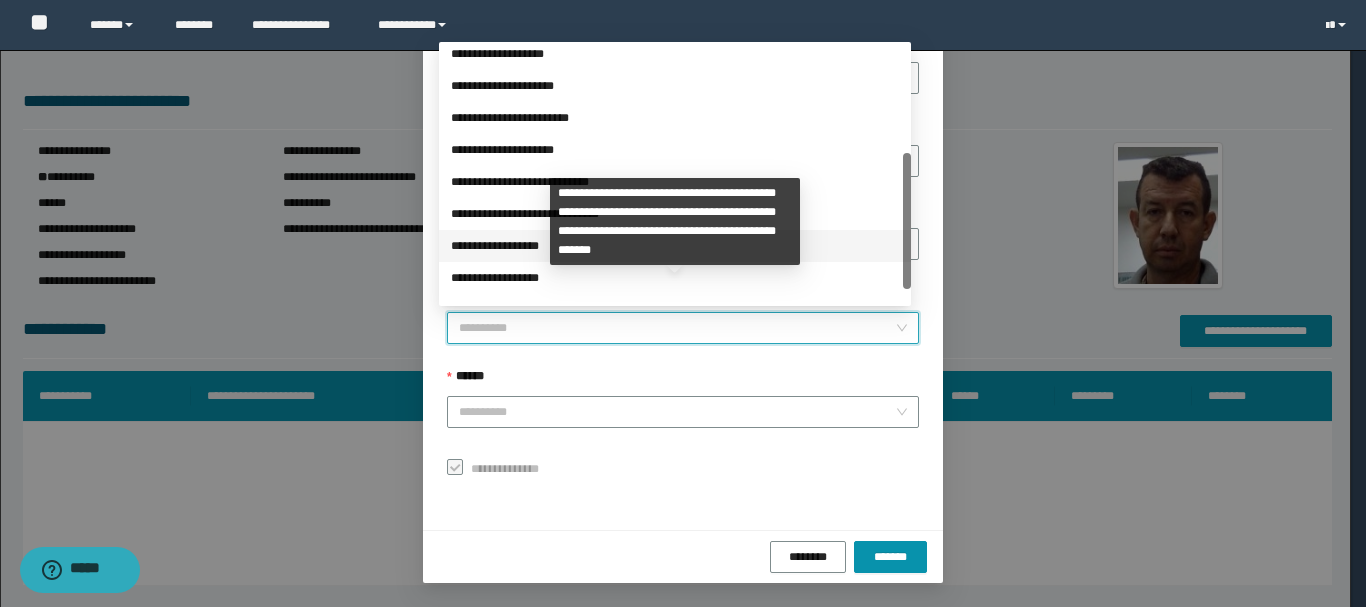 click on "**********" at bounding box center [675, 246] 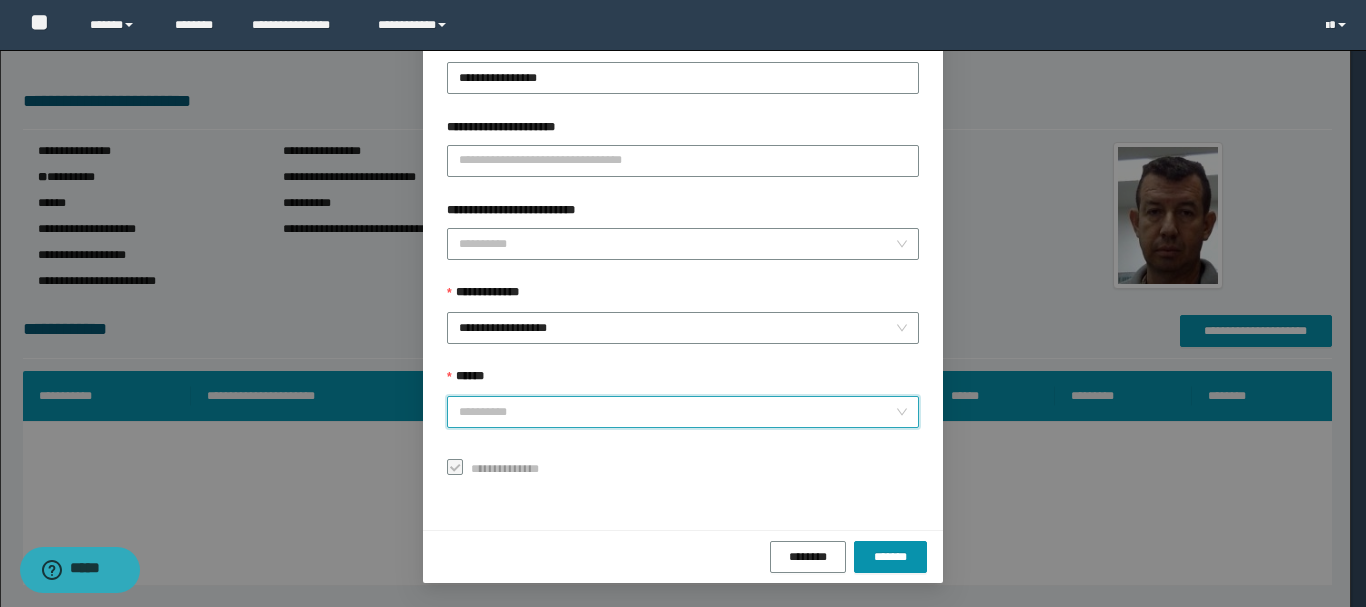 click on "******" at bounding box center [677, 412] 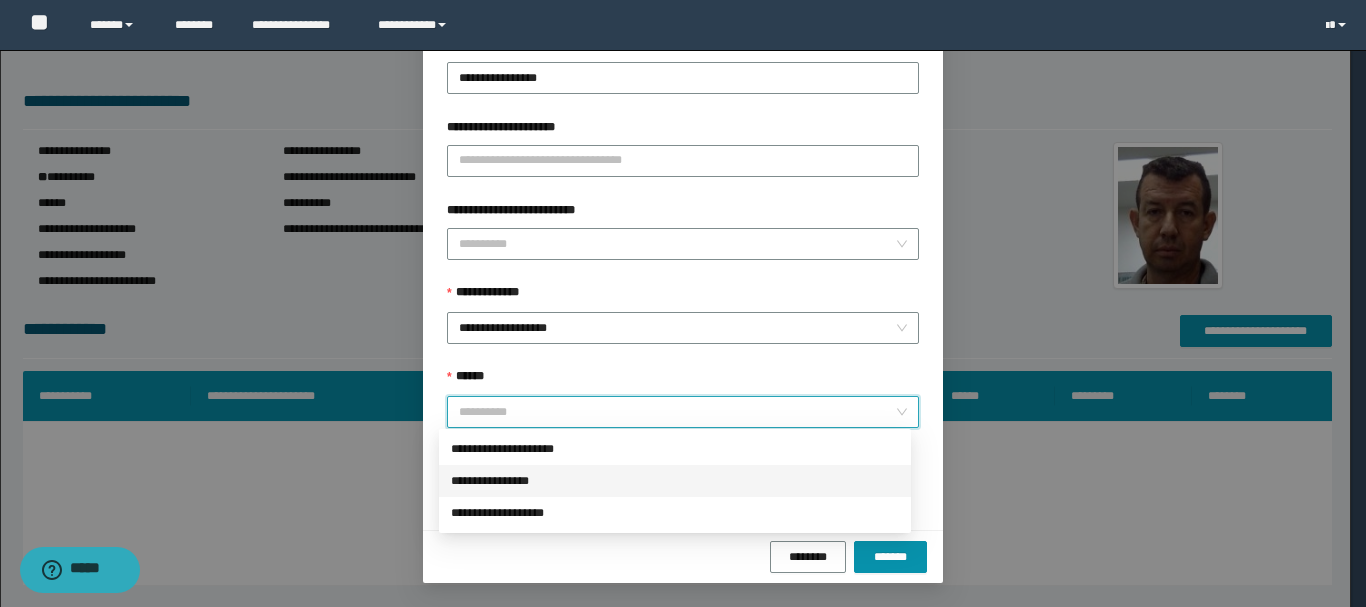 click on "**********" at bounding box center (675, 481) 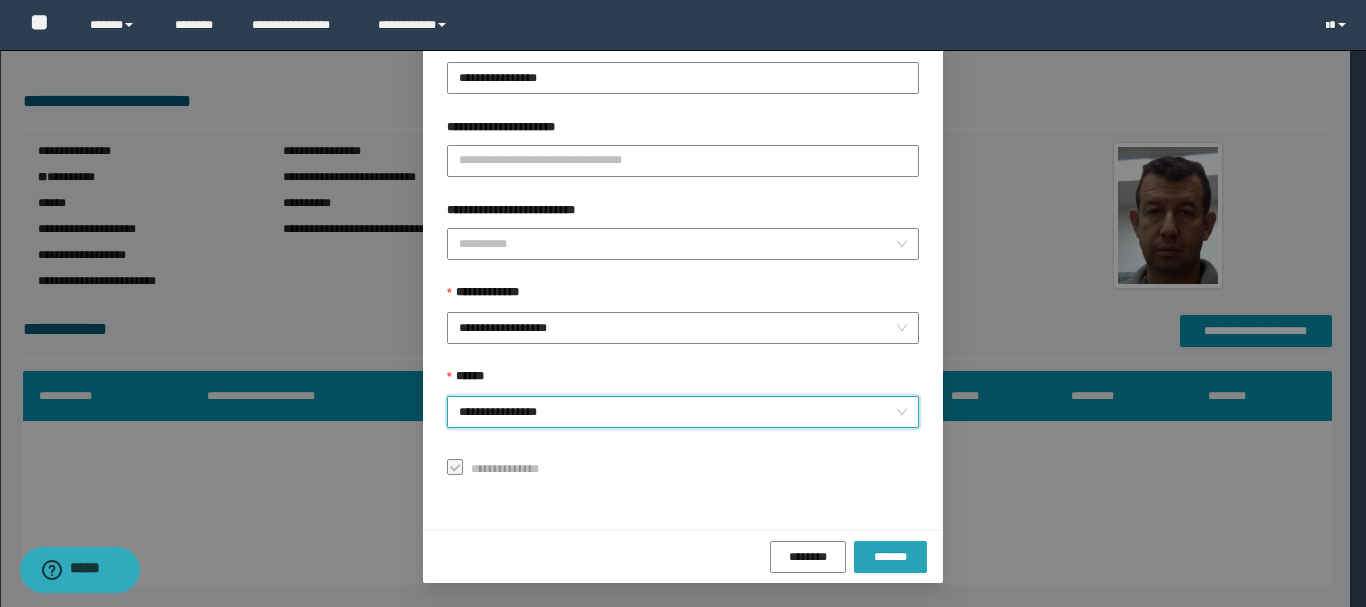 click on "*******" at bounding box center [890, 557] 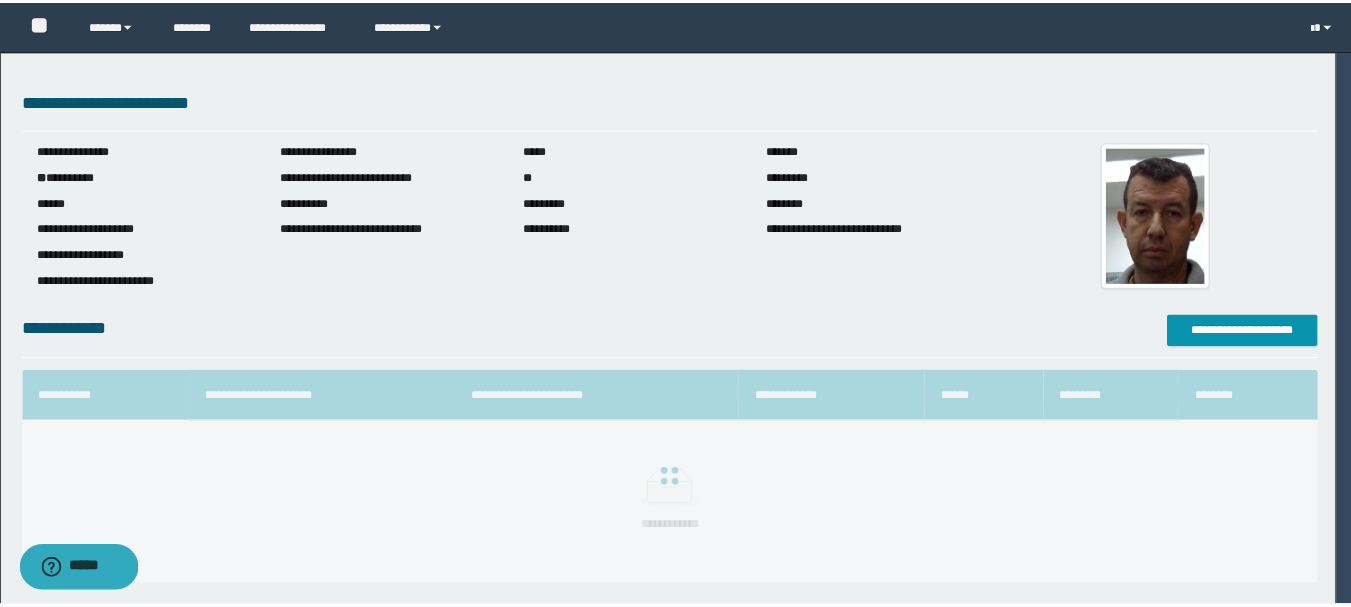 scroll, scrollTop: 98, scrollLeft: 0, axis: vertical 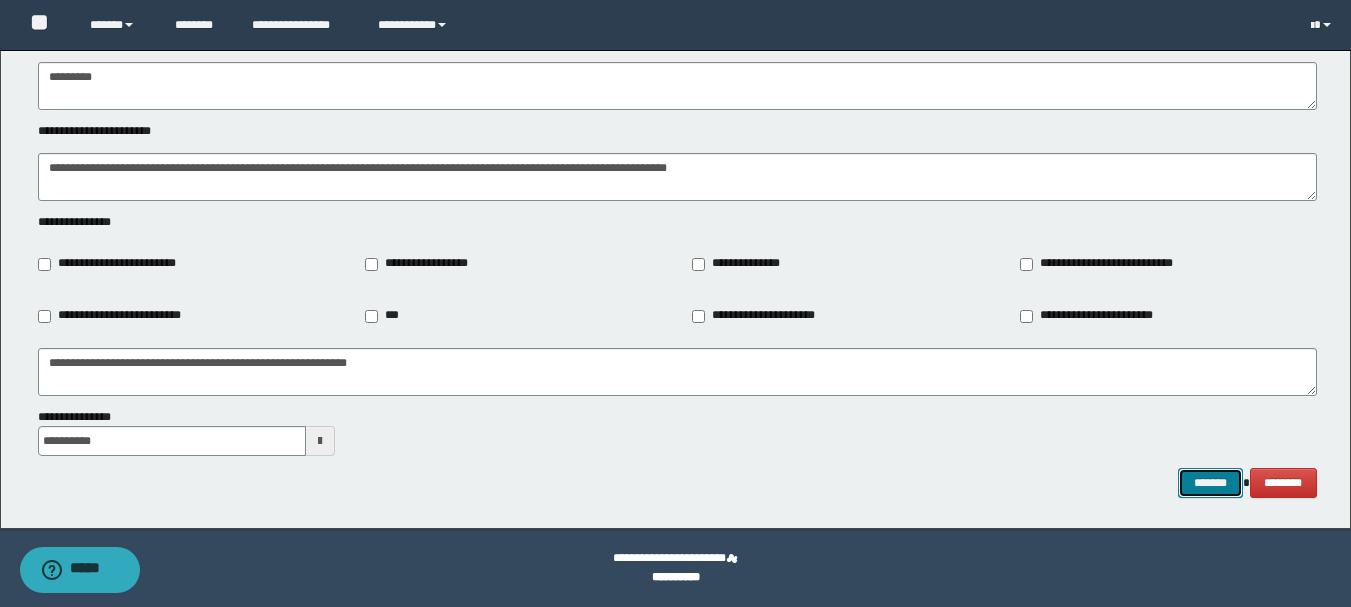 click on "*******" at bounding box center (1210, 483) 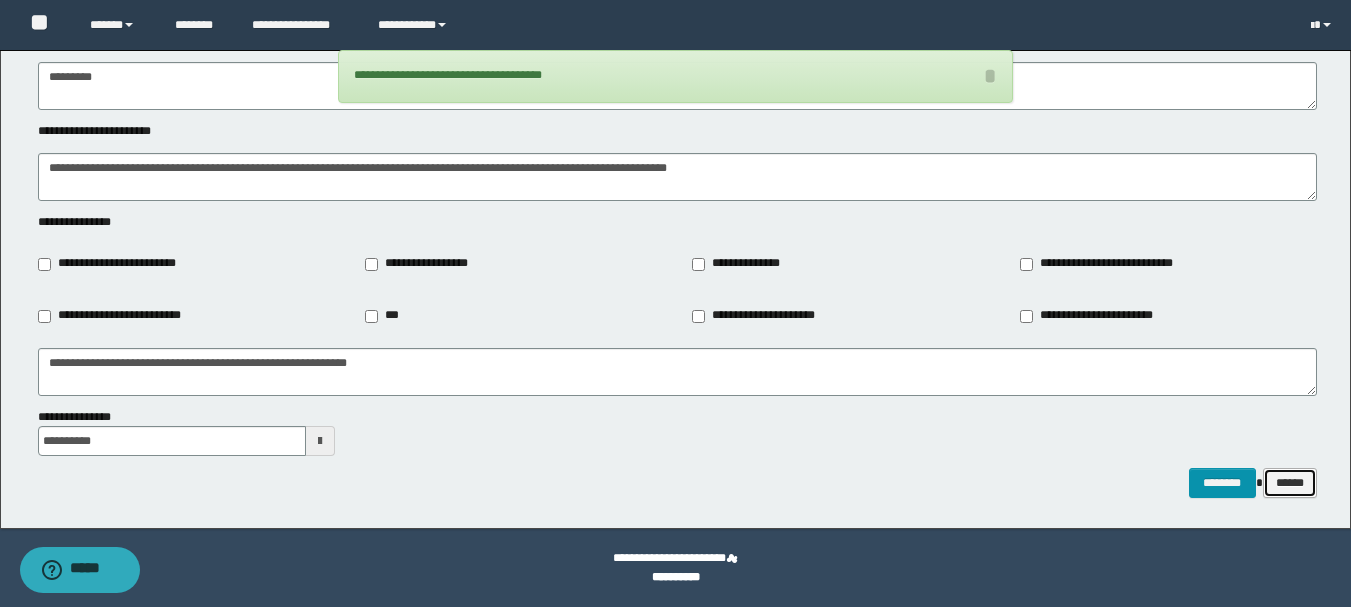 click on "******" at bounding box center (1290, 483) 